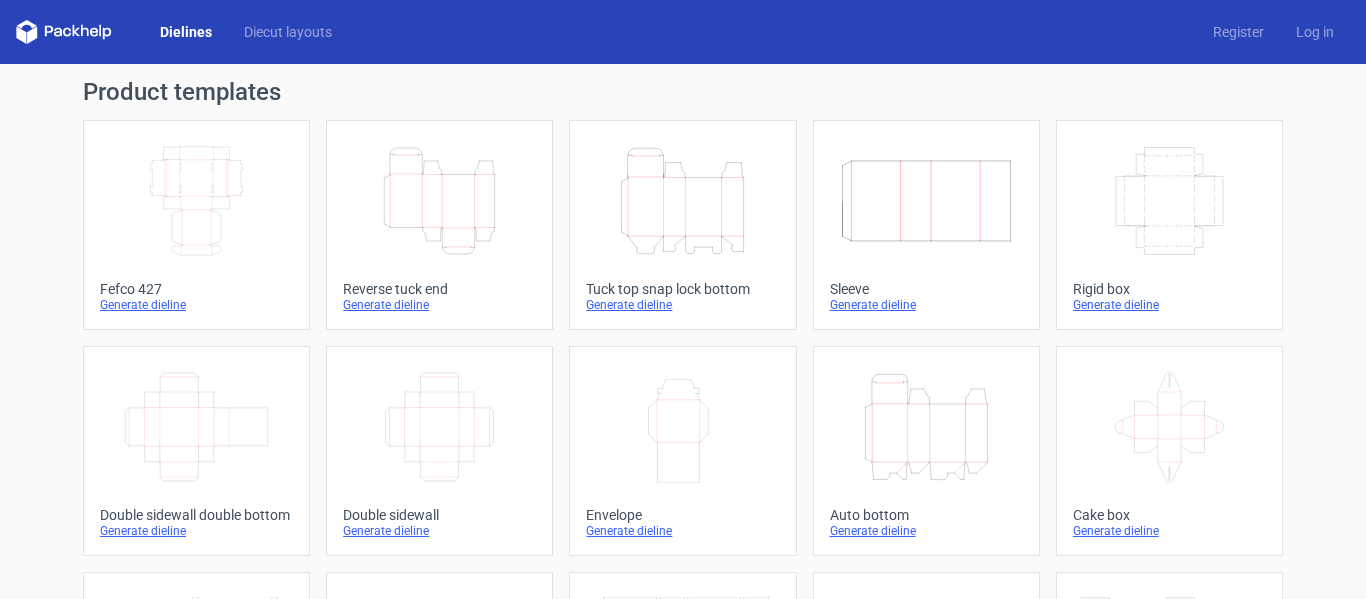 scroll, scrollTop: 0, scrollLeft: 0, axis: both 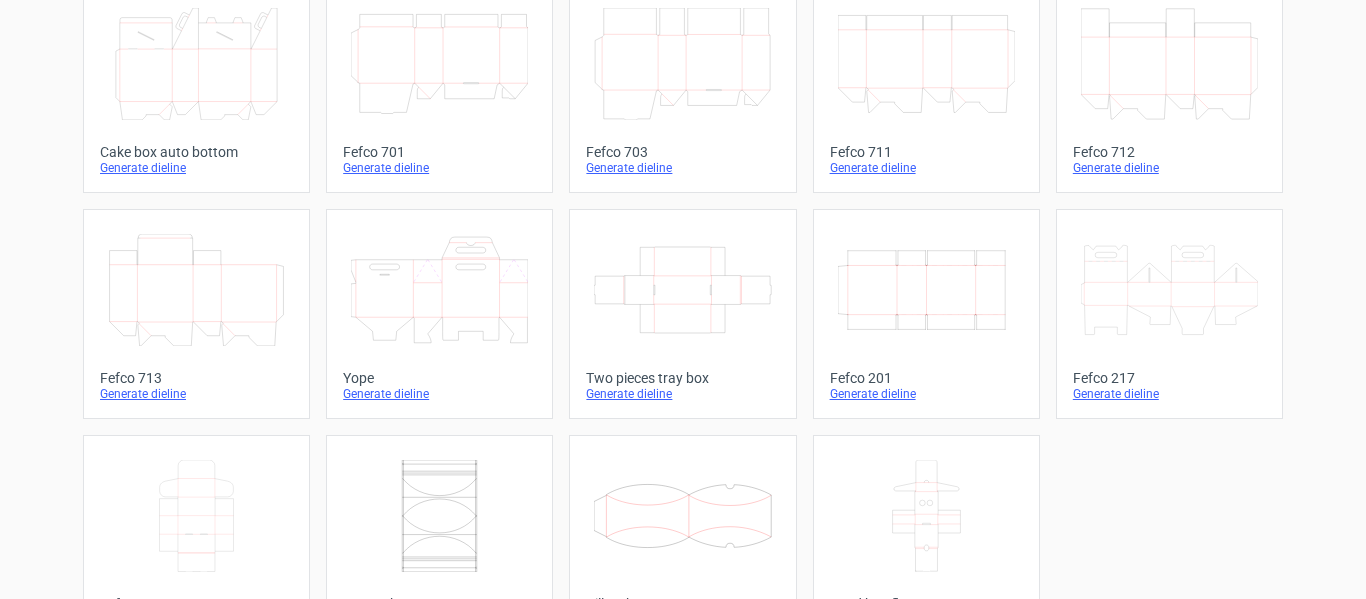 click on "Generate dieline" at bounding box center [926, 394] 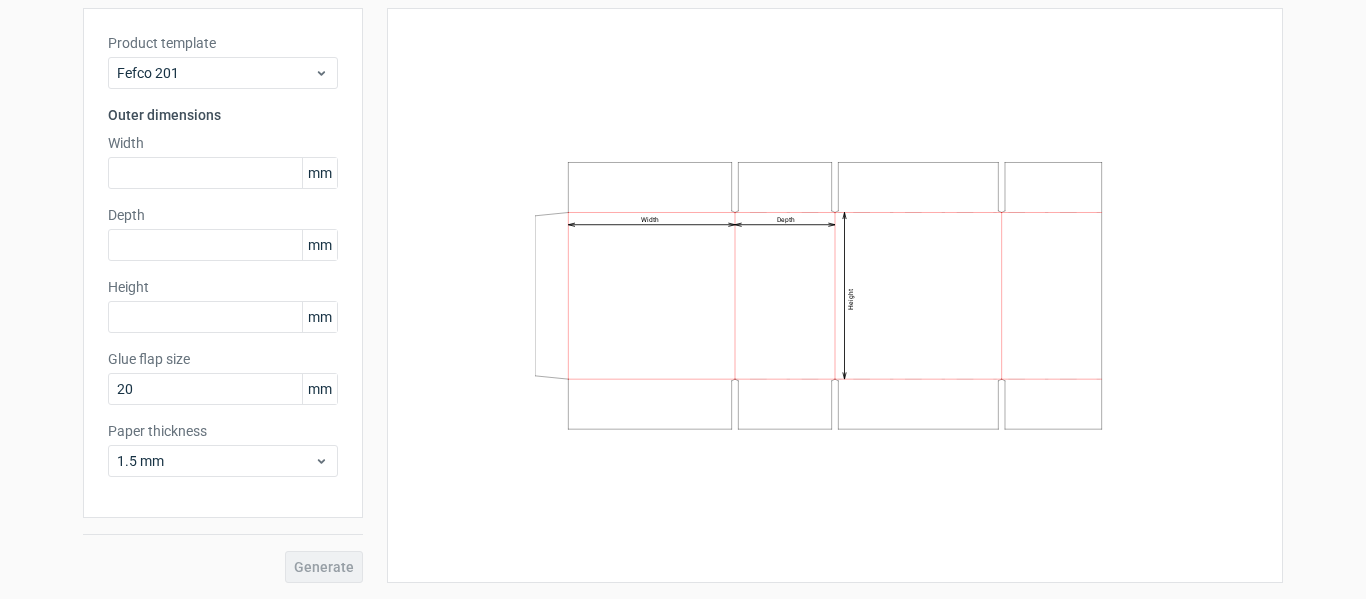 scroll, scrollTop: 0, scrollLeft: 0, axis: both 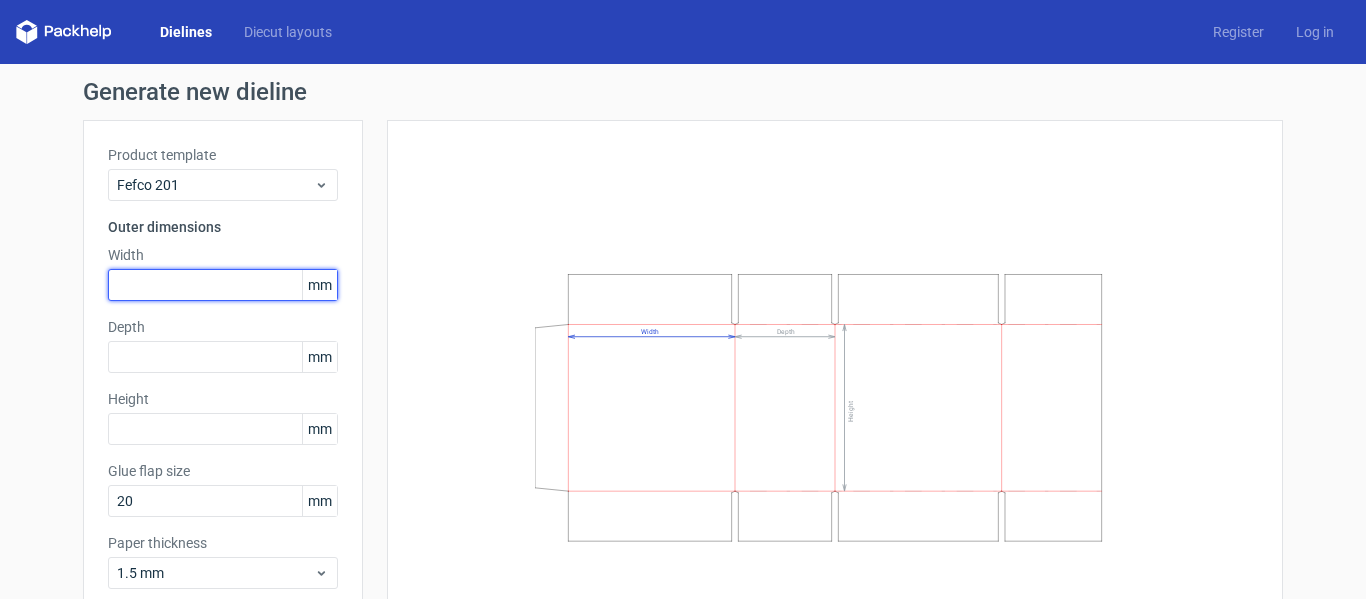 click at bounding box center (223, 285) 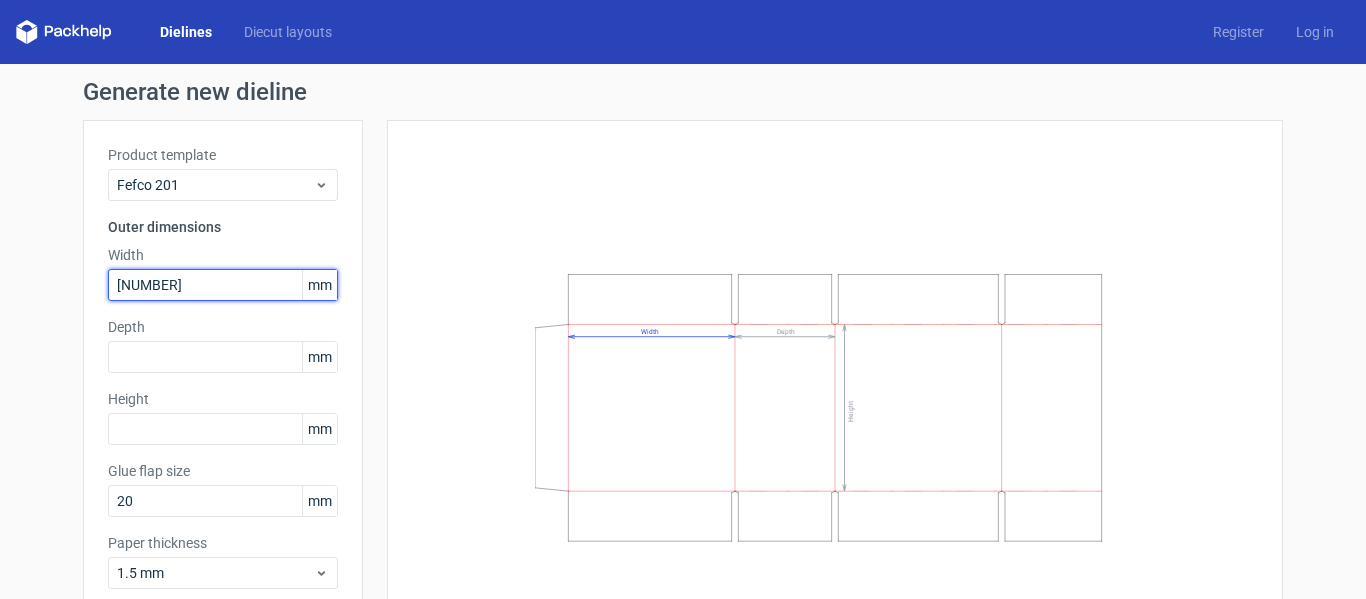type on "[NUMBER]" 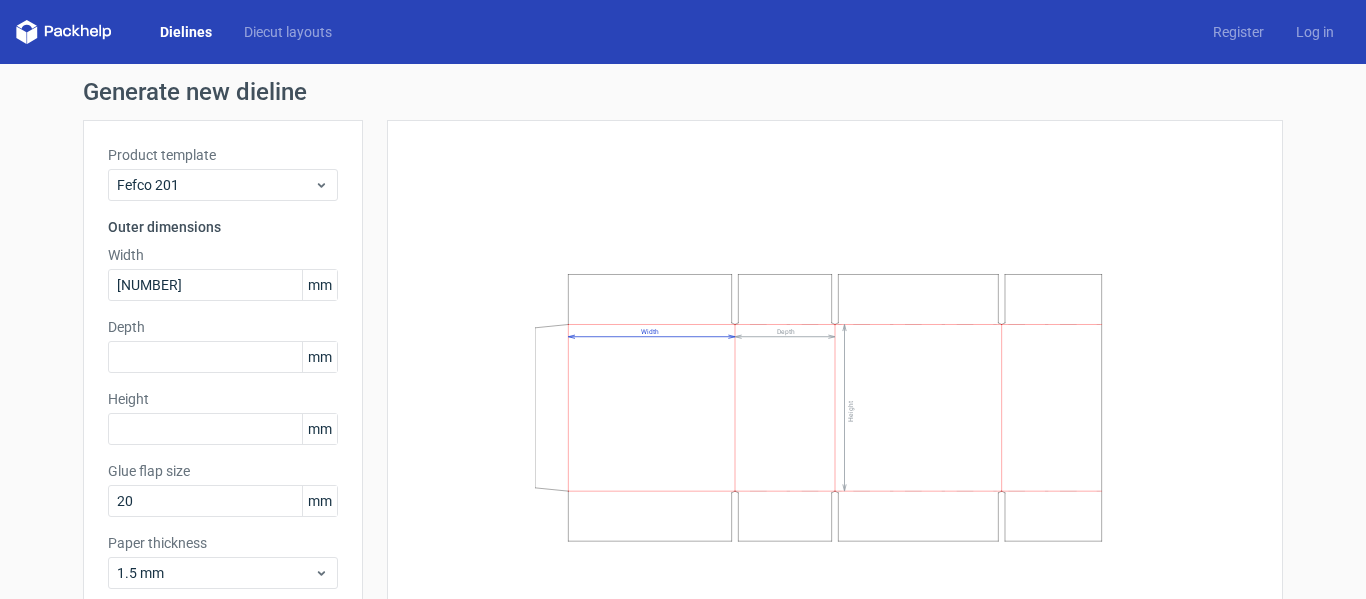 click on "Depth" at bounding box center [223, 327] 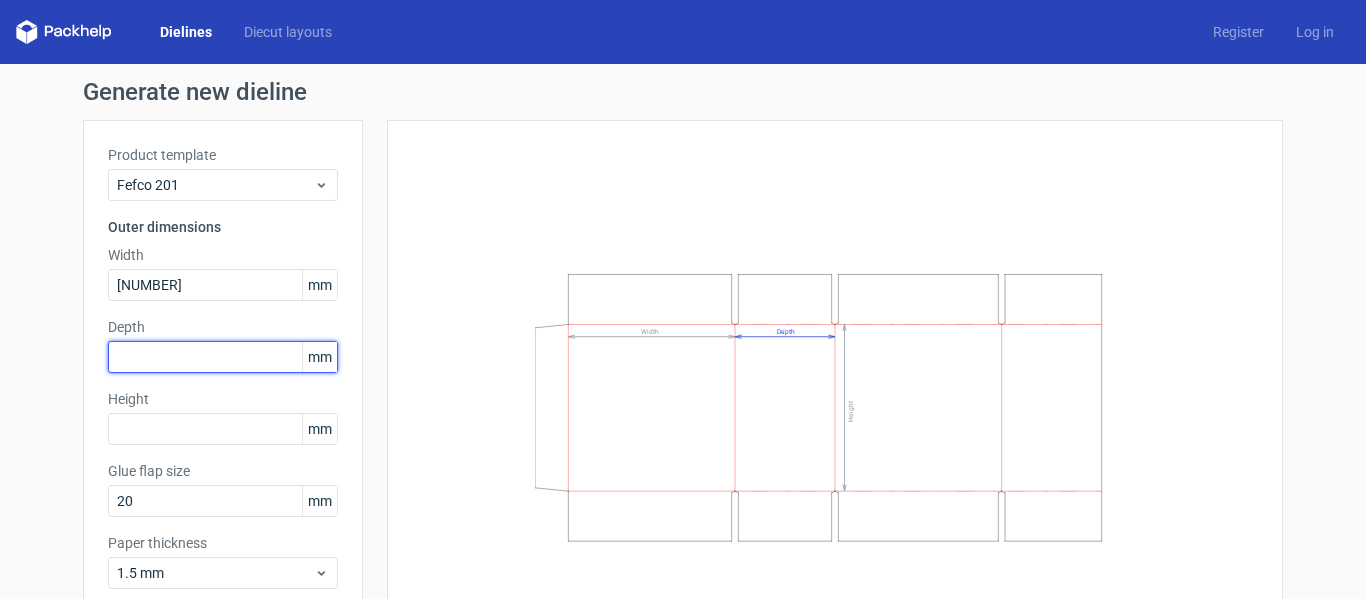 click at bounding box center (223, 357) 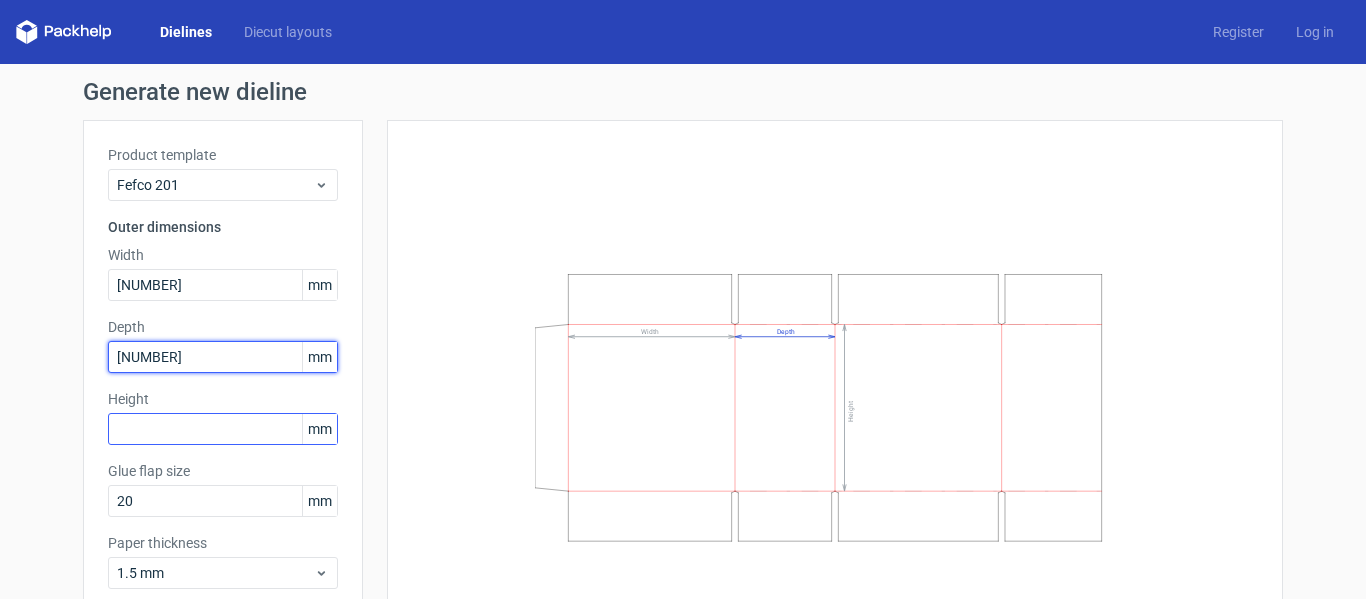 type on "[NUMBER]" 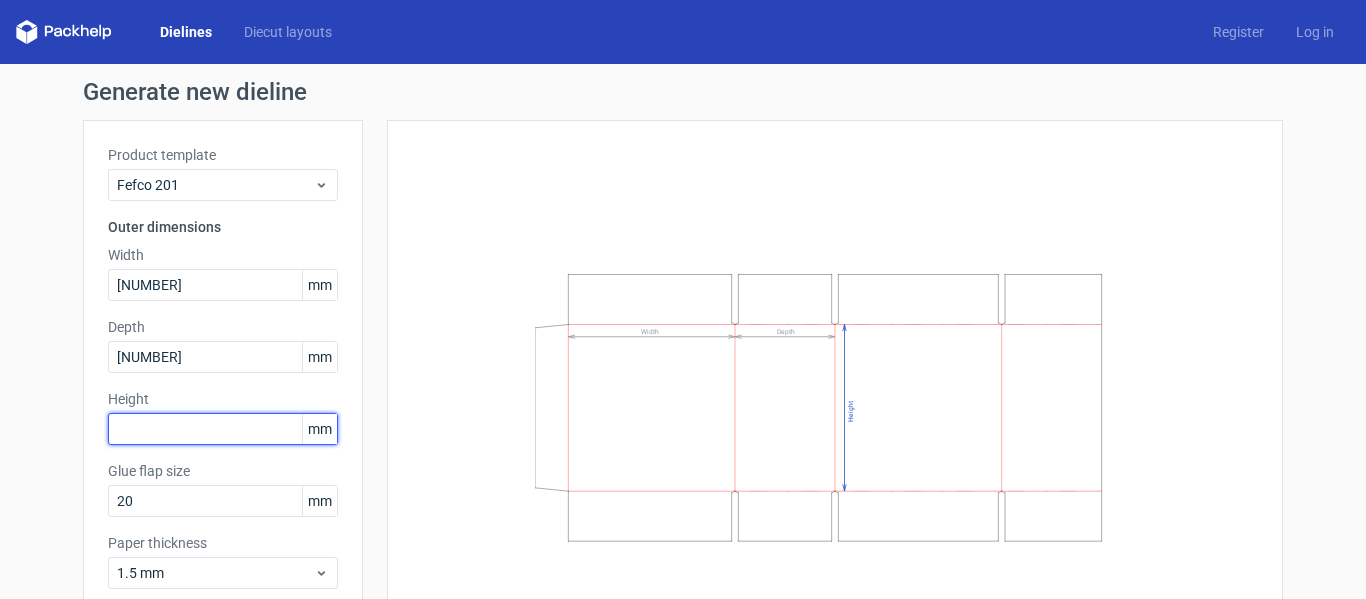 click at bounding box center (223, 429) 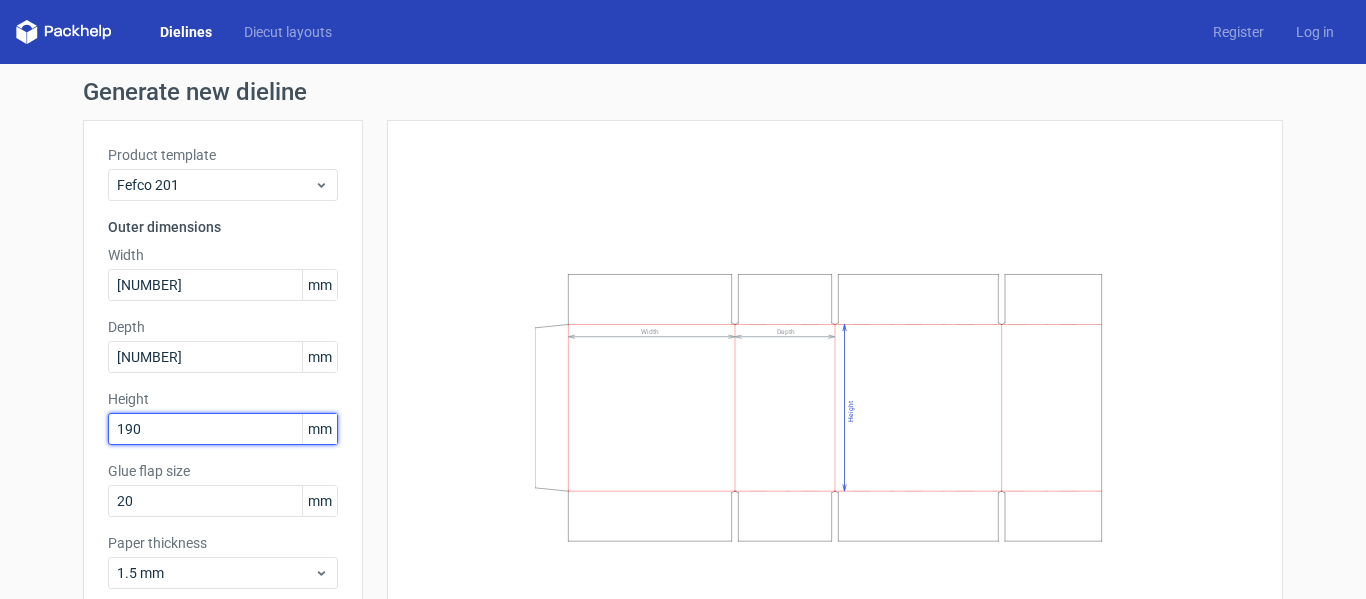 type on "190" 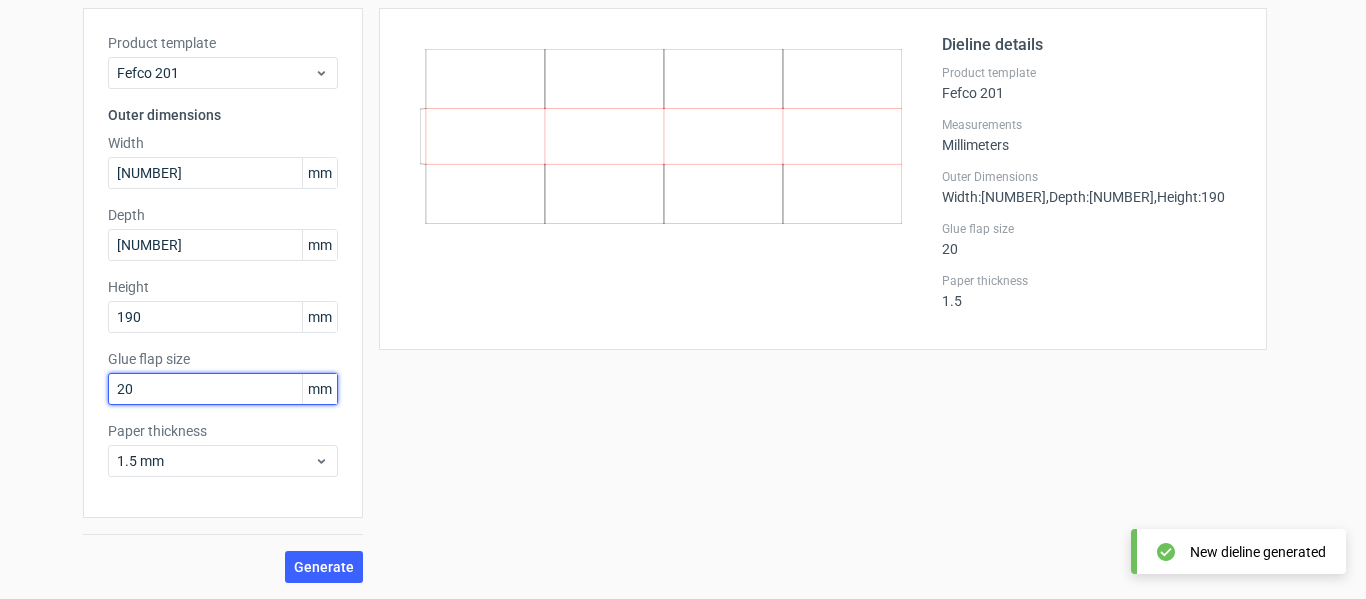 click on "20" at bounding box center [223, 389] 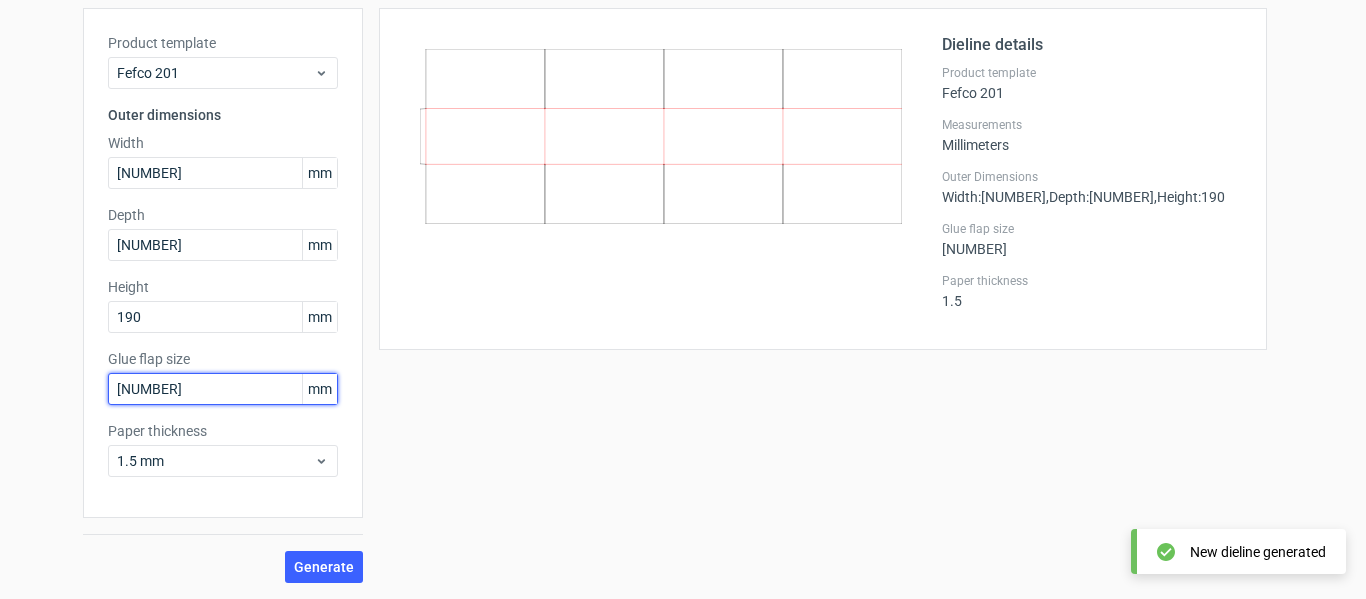 click on "Generate" at bounding box center [324, 567] 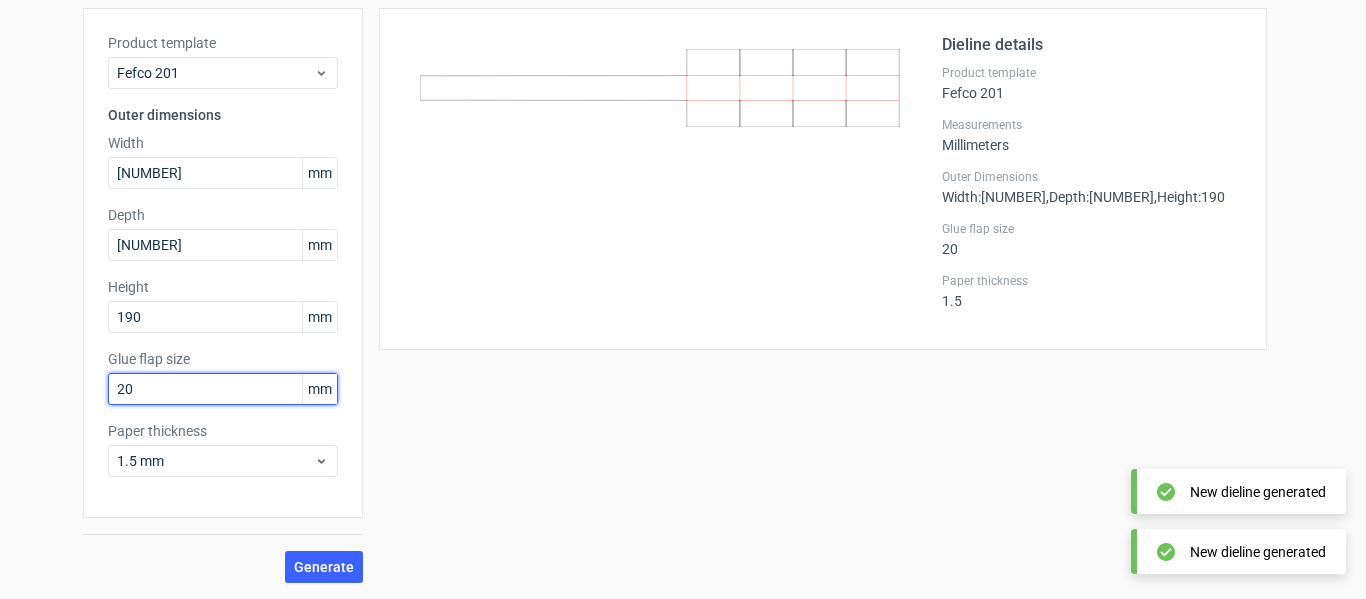 type on "2" 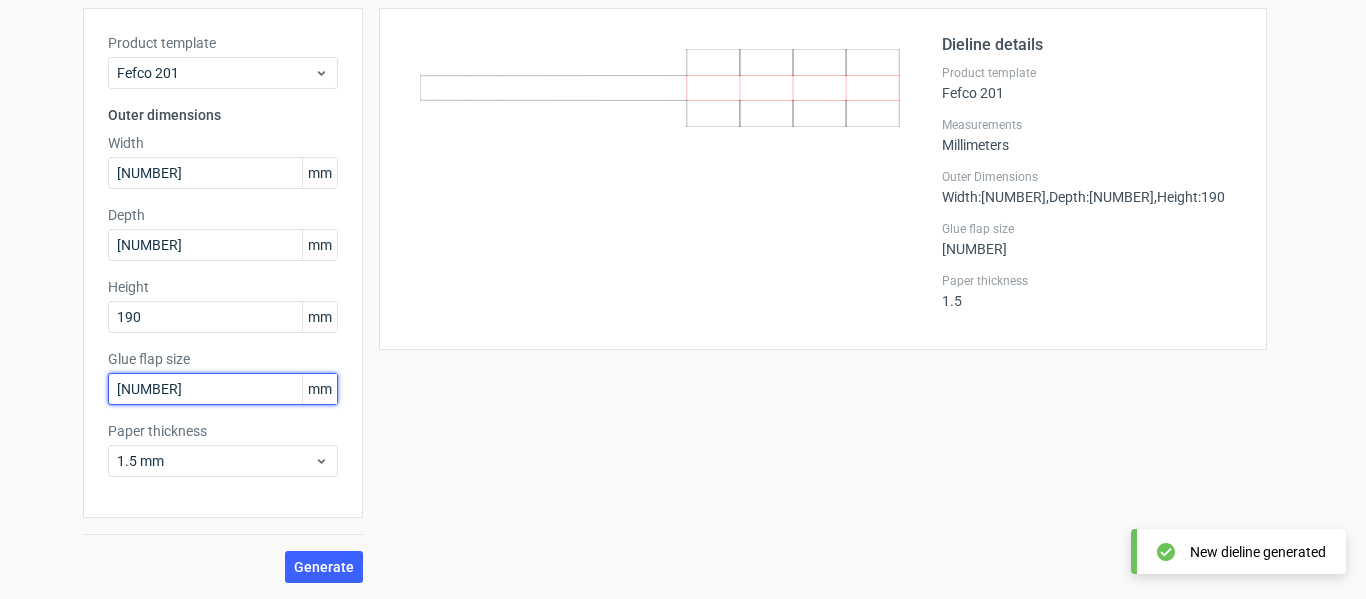 type on "[NUMBER]" 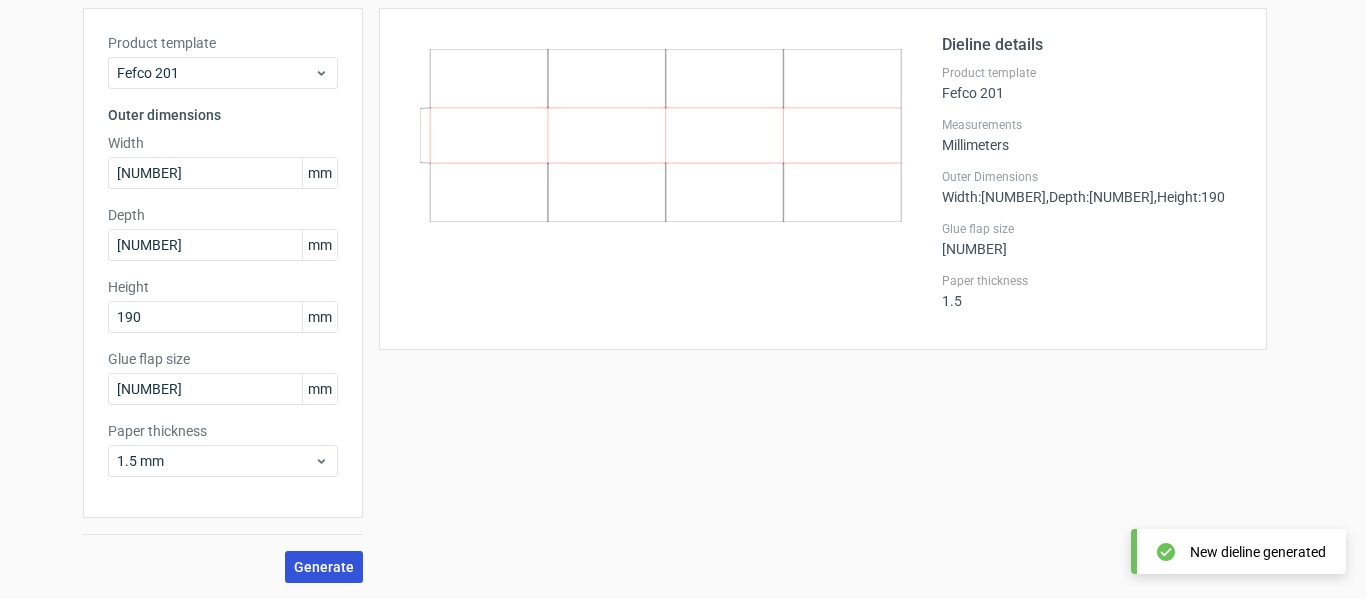 click on "Generate" at bounding box center [324, 567] 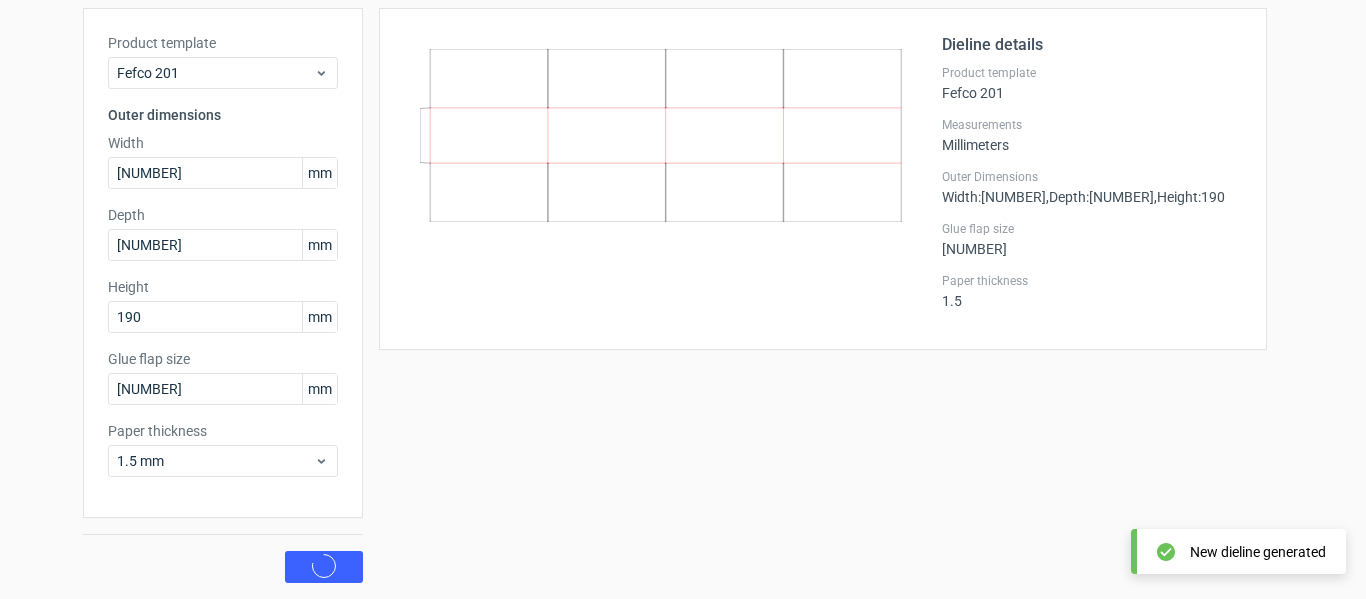 scroll, scrollTop: 0, scrollLeft: 0, axis: both 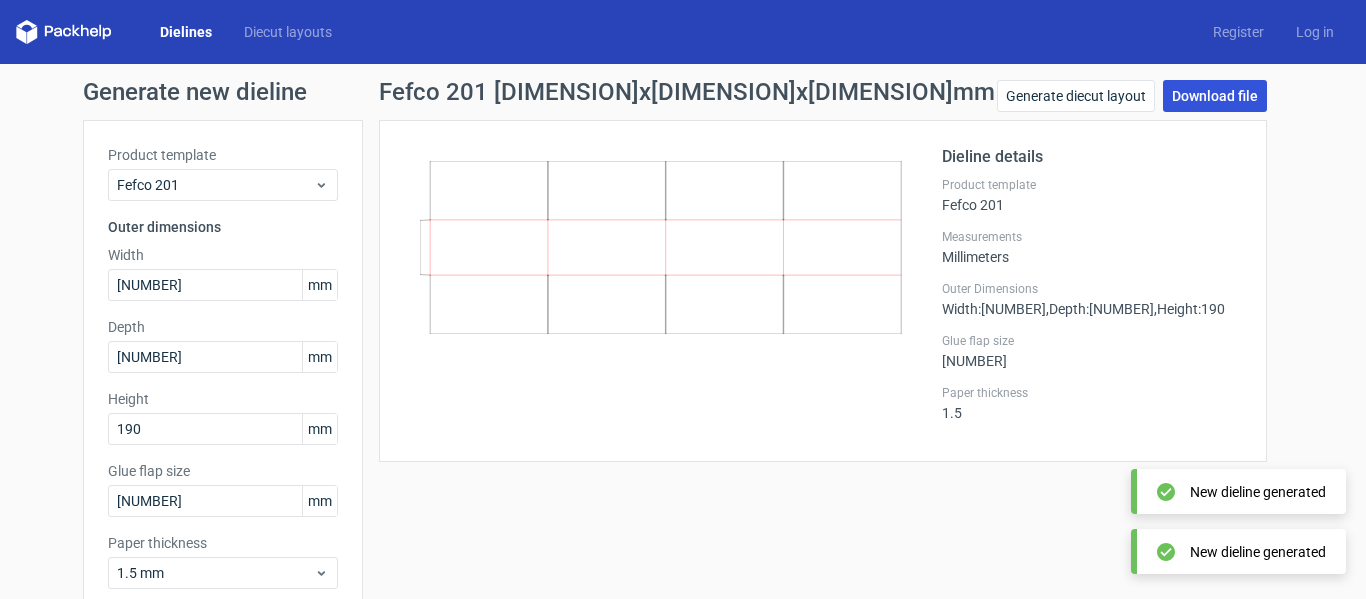 click on "Download file" at bounding box center (1215, 96) 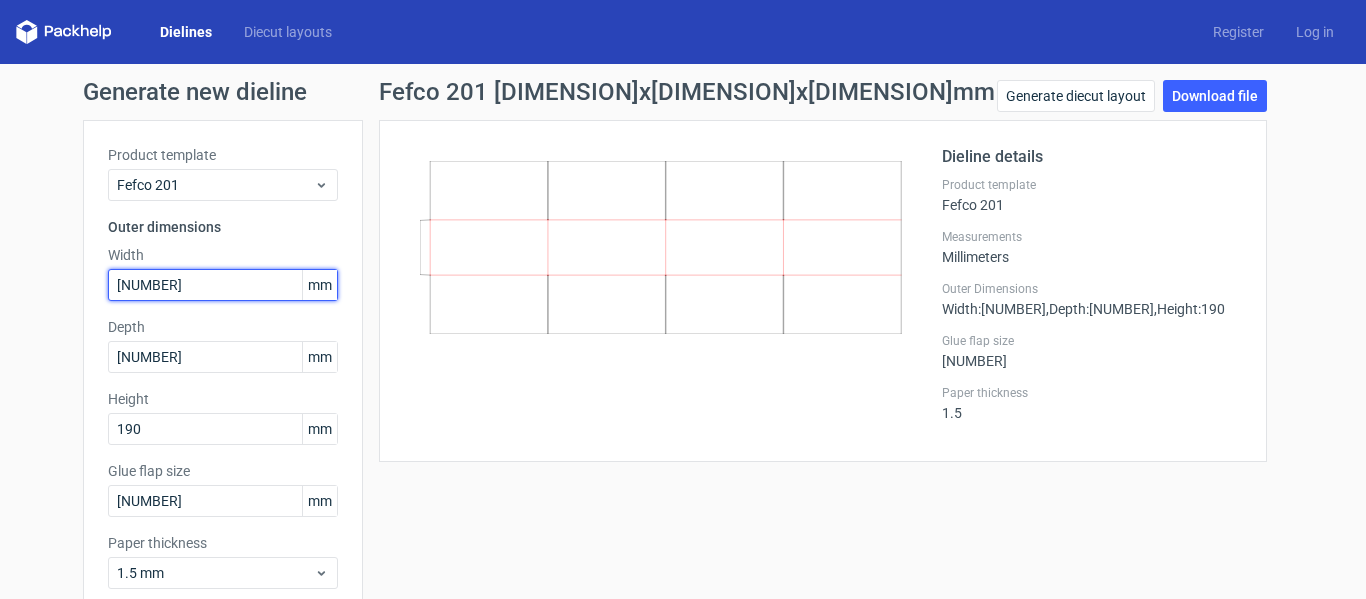 click on "[NUMBER]" at bounding box center (223, 285) 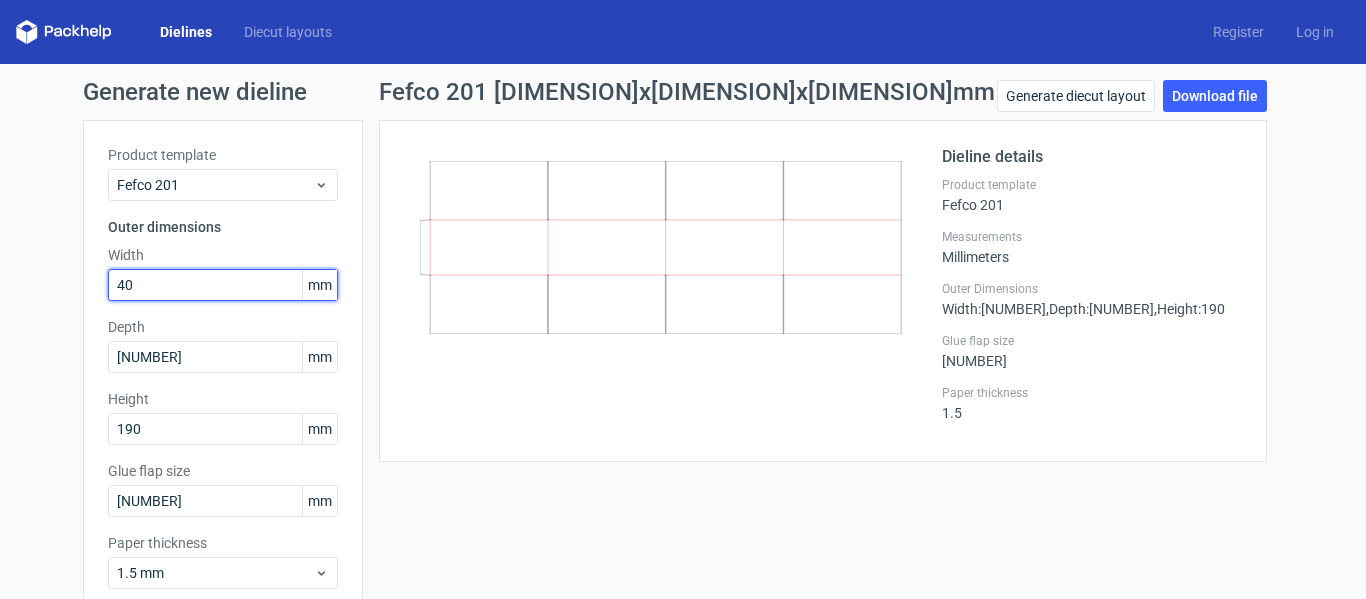 type on "4" 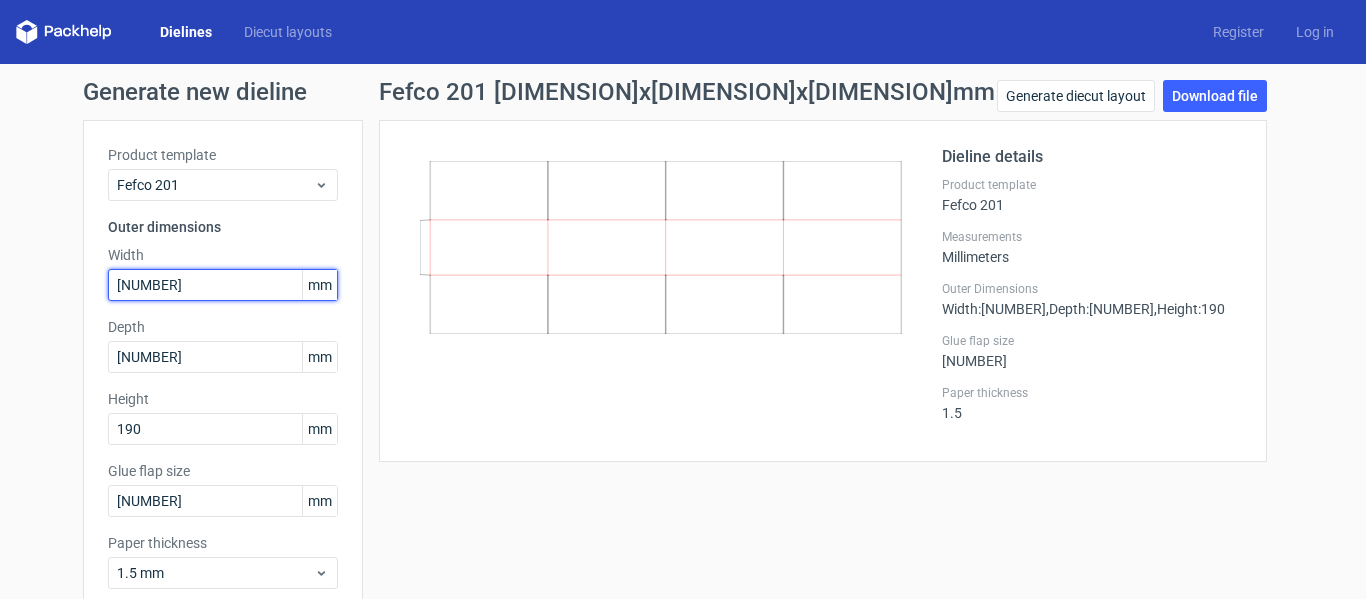 type on "[NUMBER]" 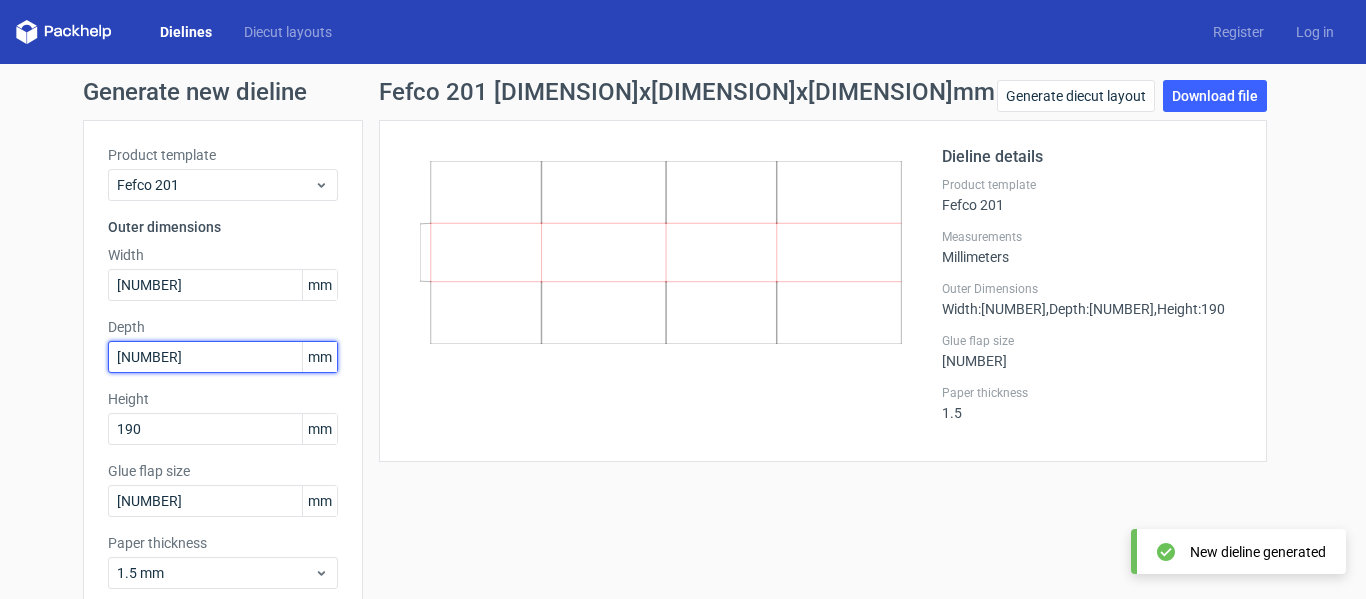 click on "[NUMBER]" at bounding box center (223, 357) 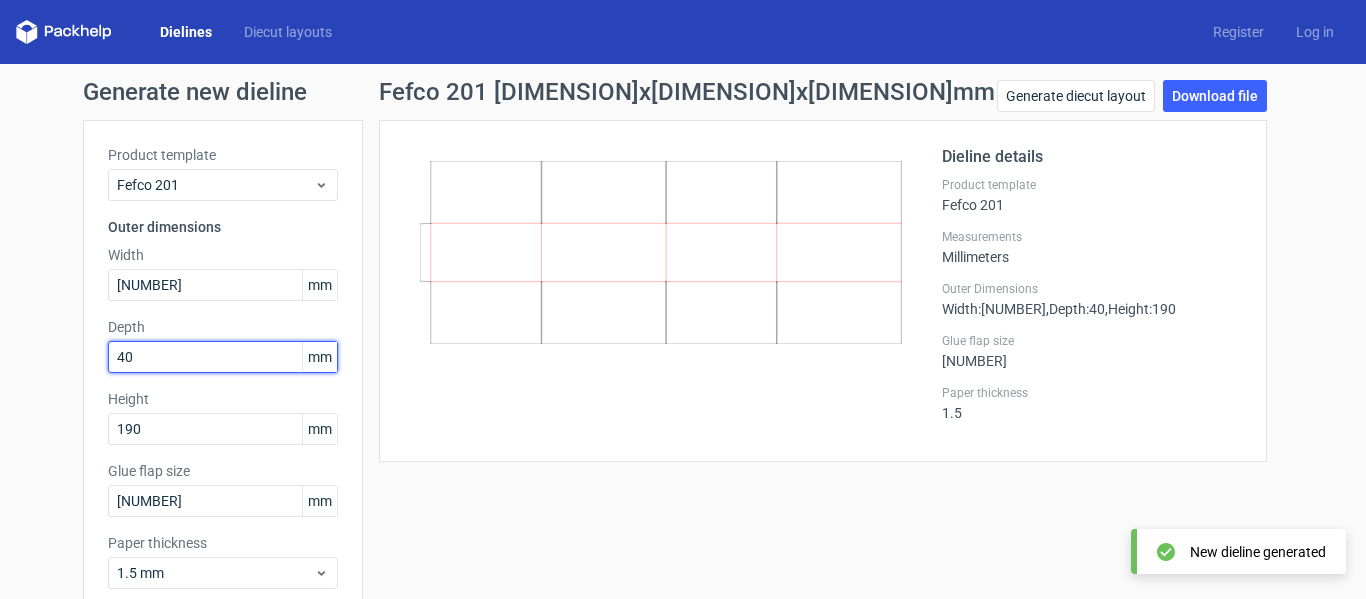 type on "4" 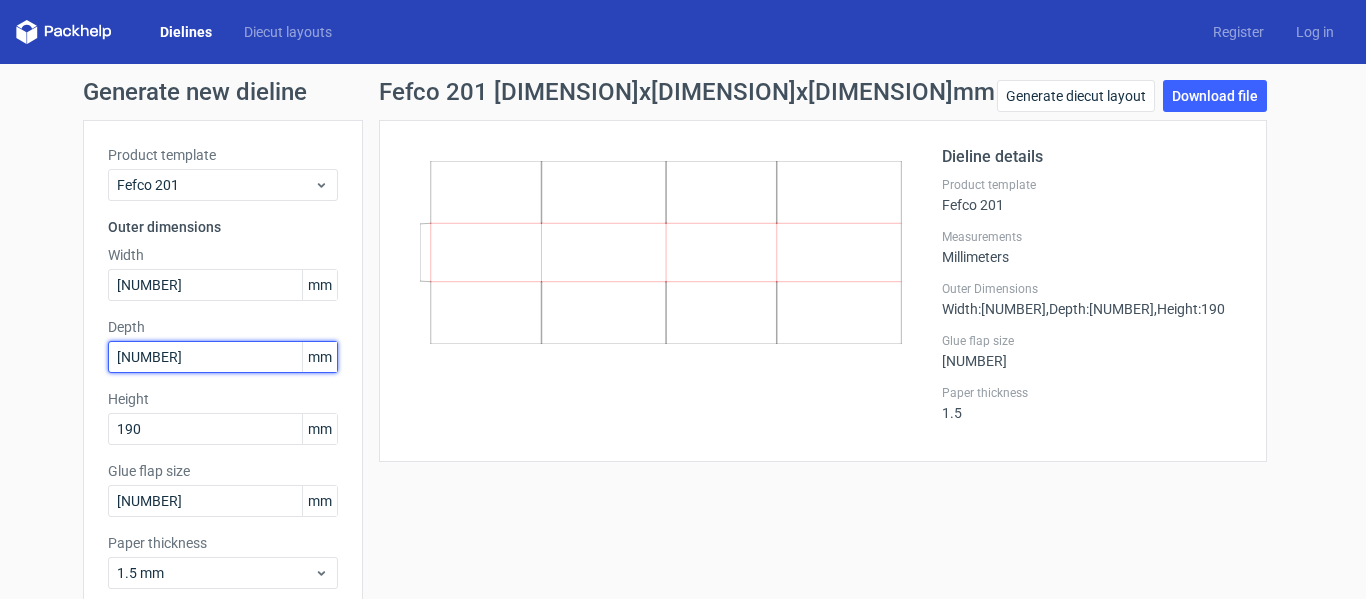 type on "[NUMBER]" 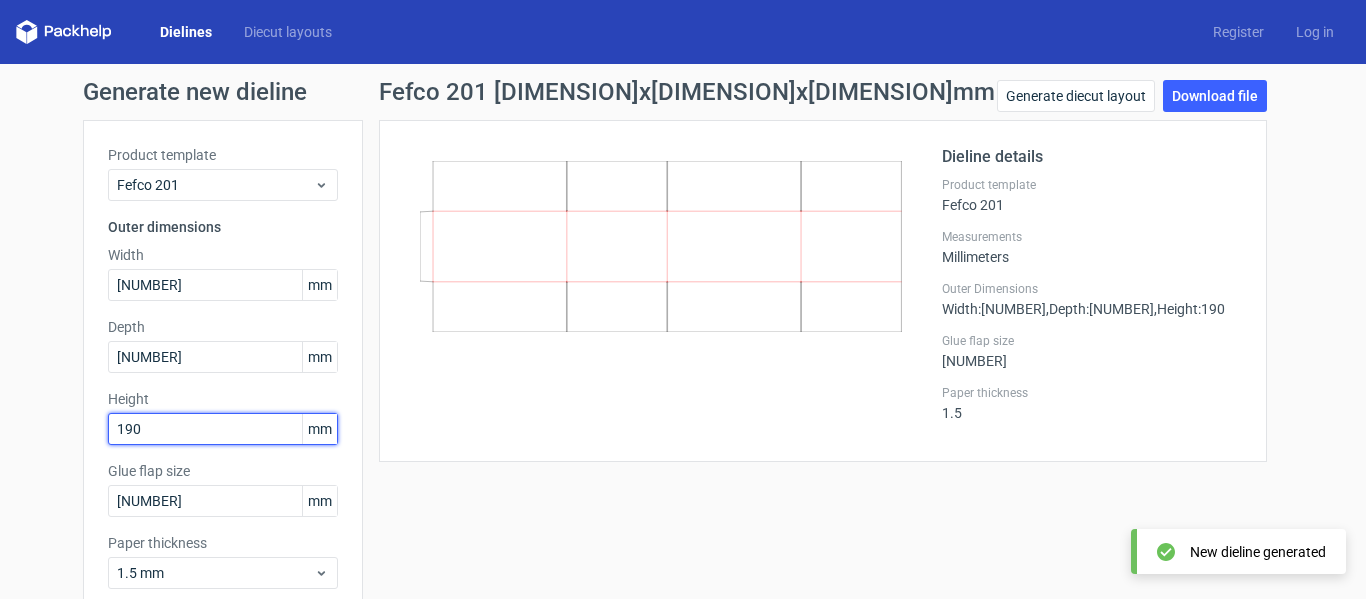 click on "190" at bounding box center [223, 429] 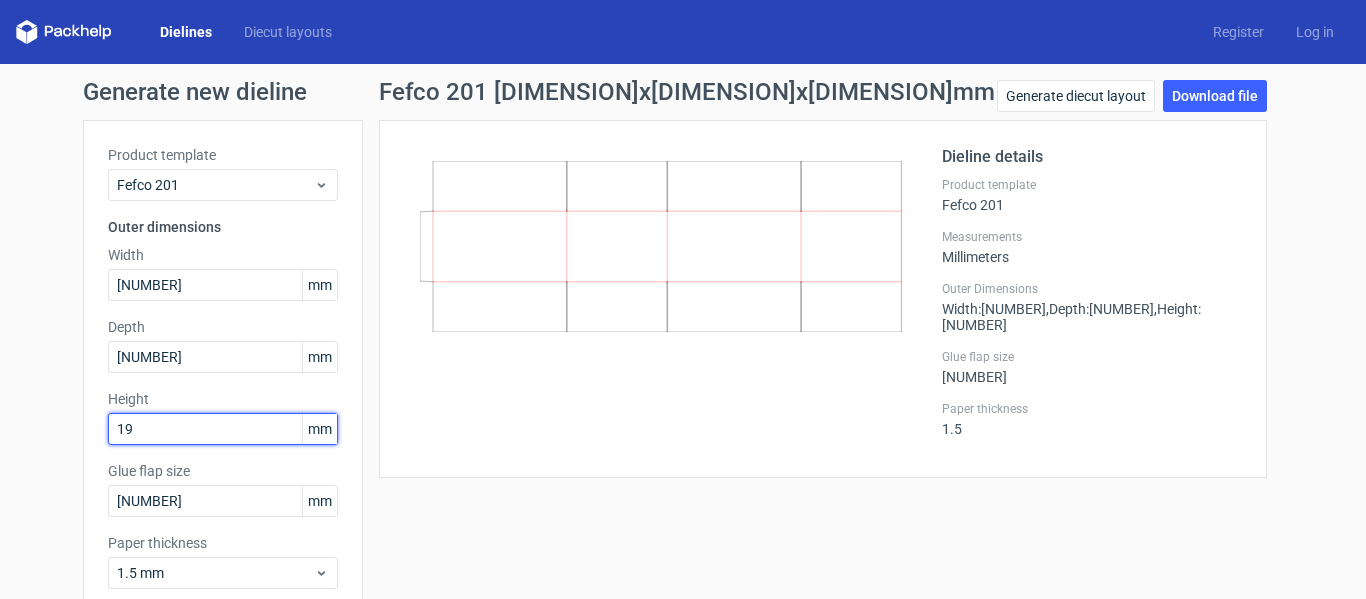 type on "1" 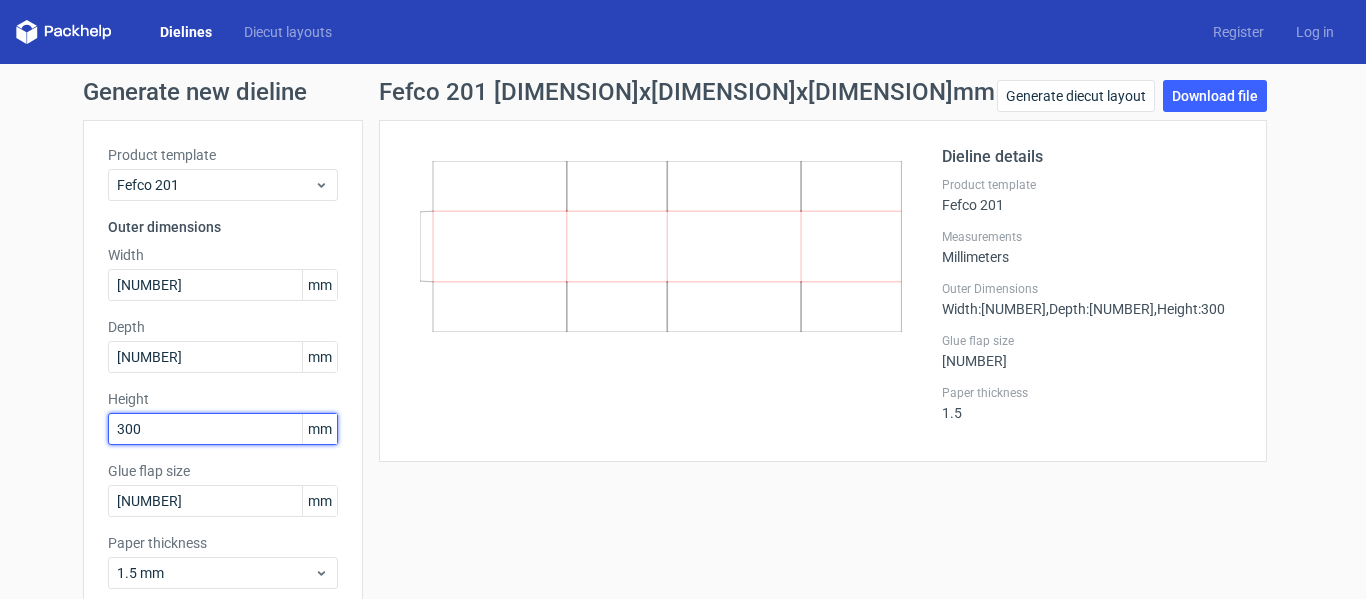 scroll, scrollTop: 112, scrollLeft: 0, axis: vertical 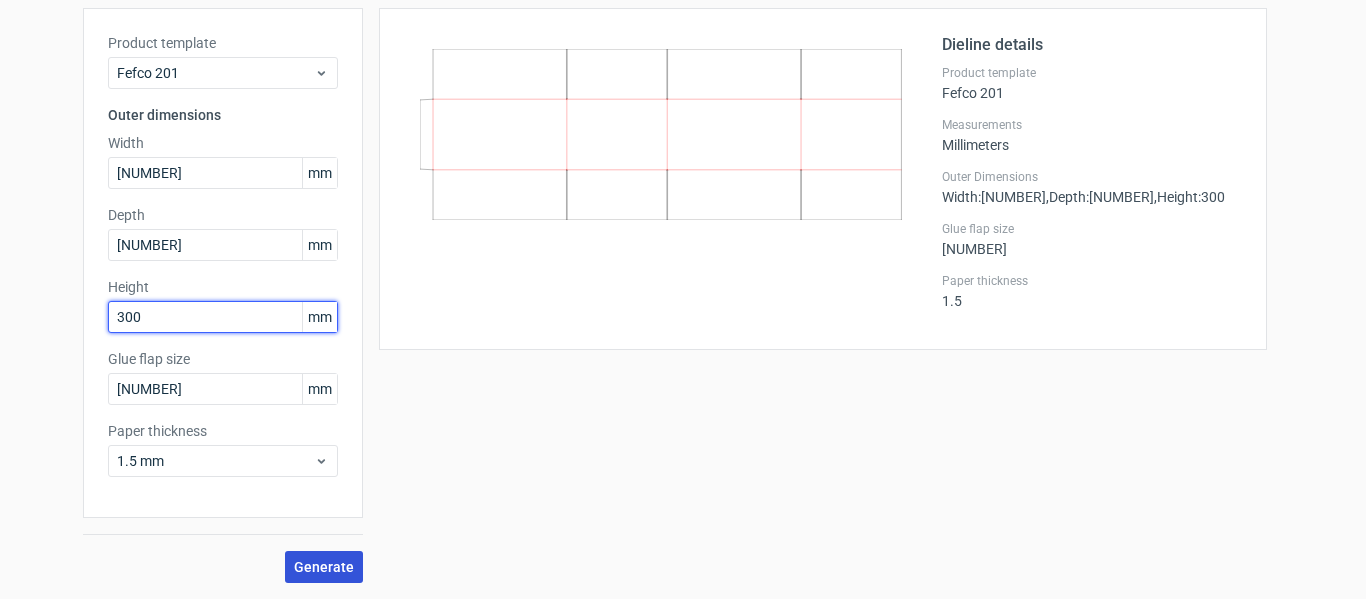 type on "300" 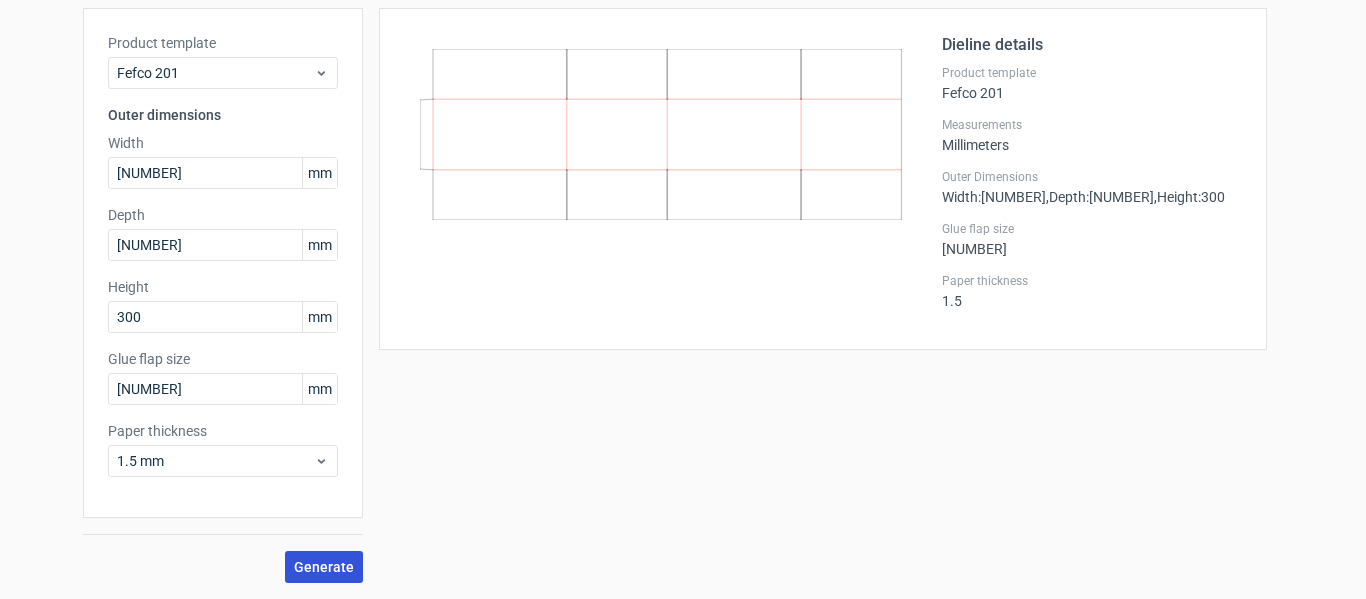 click on "Generate" at bounding box center [324, 567] 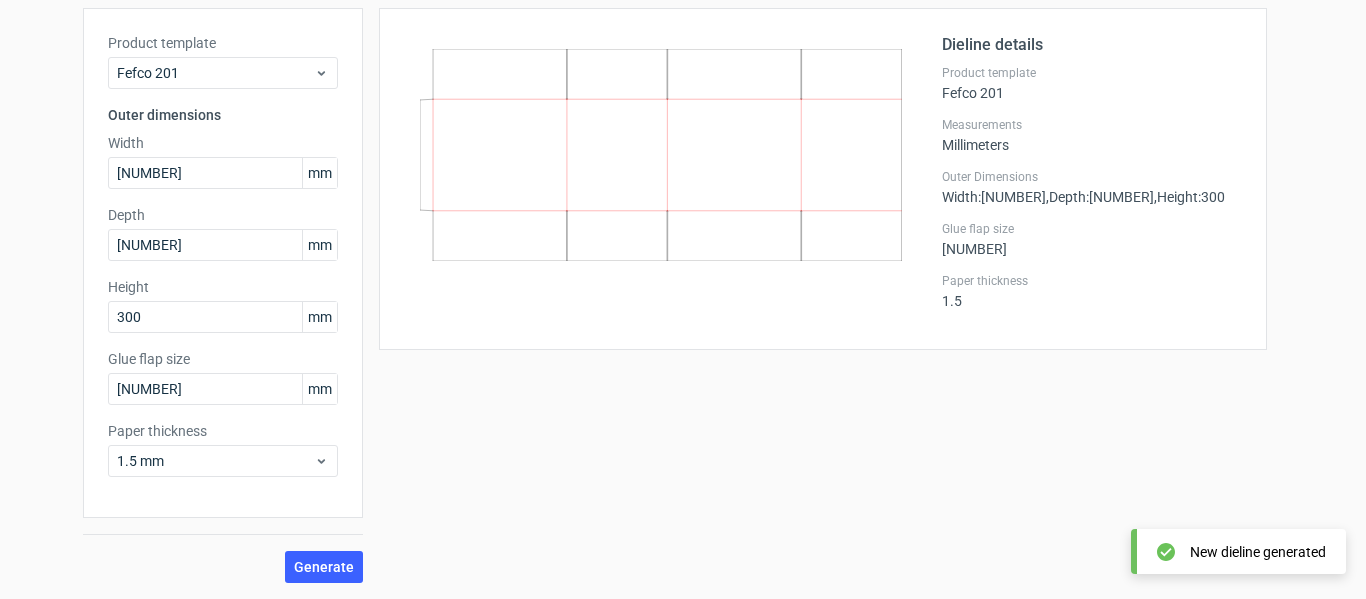 scroll, scrollTop: 0, scrollLeft: 0, axis: both 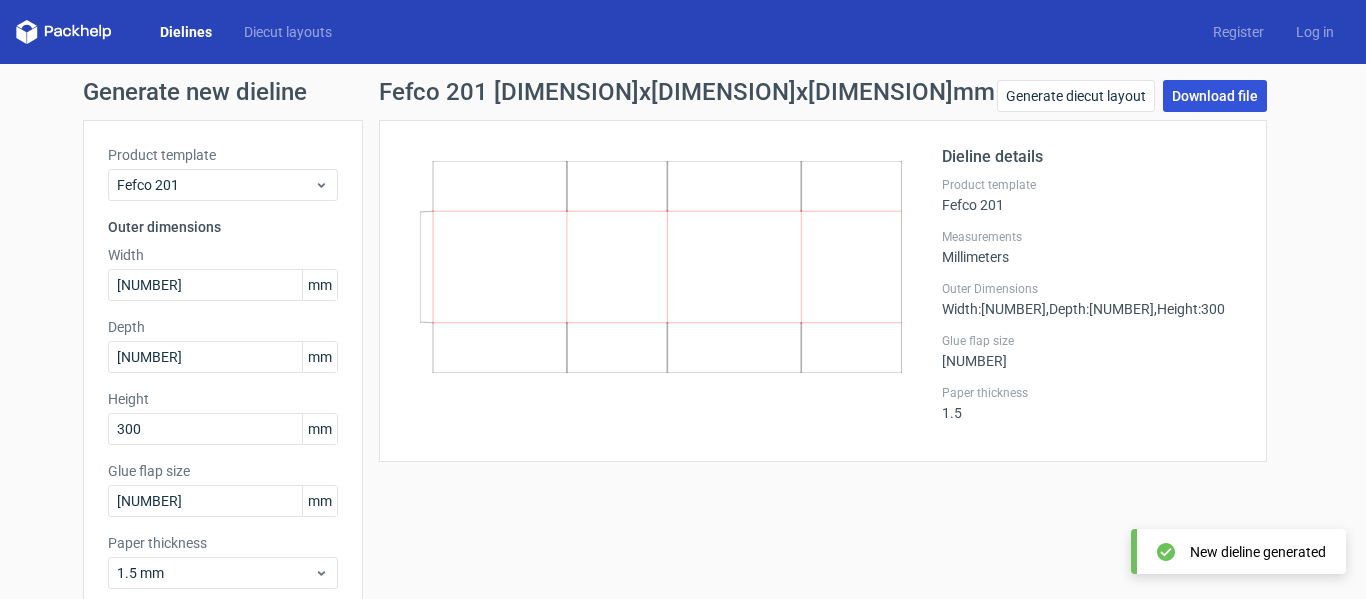 click on "Download file" at bounding box center (1215, 96) 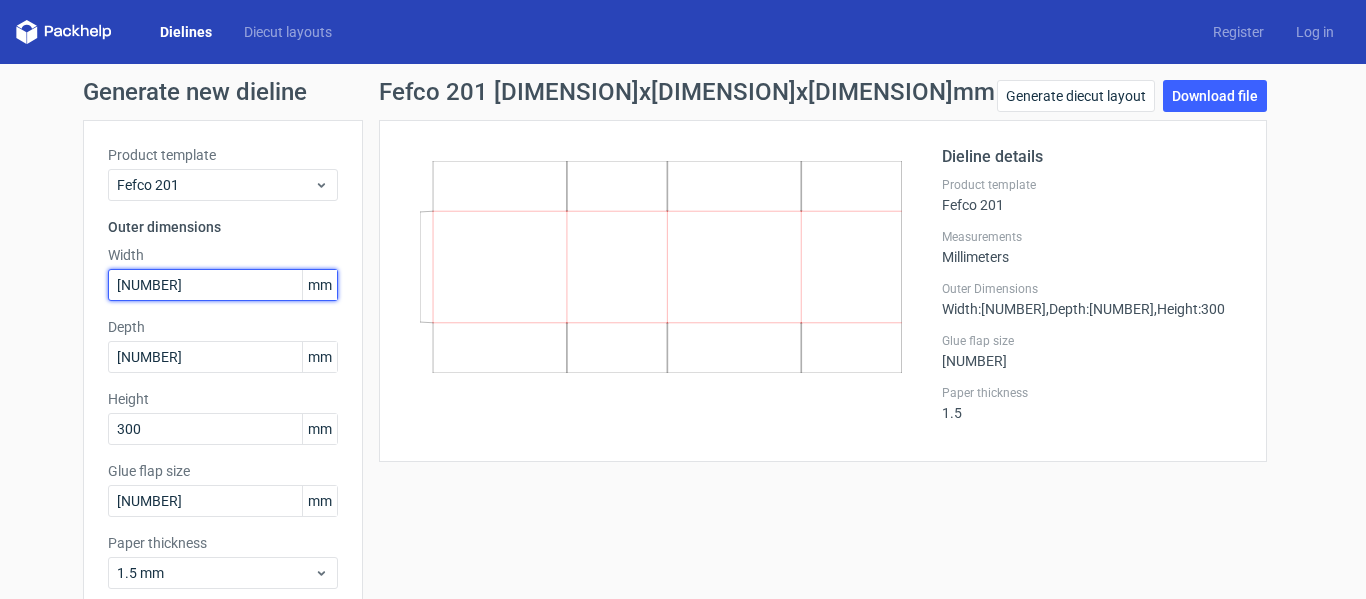 click on "[NUMBER]" at bounding box center (223, 285) 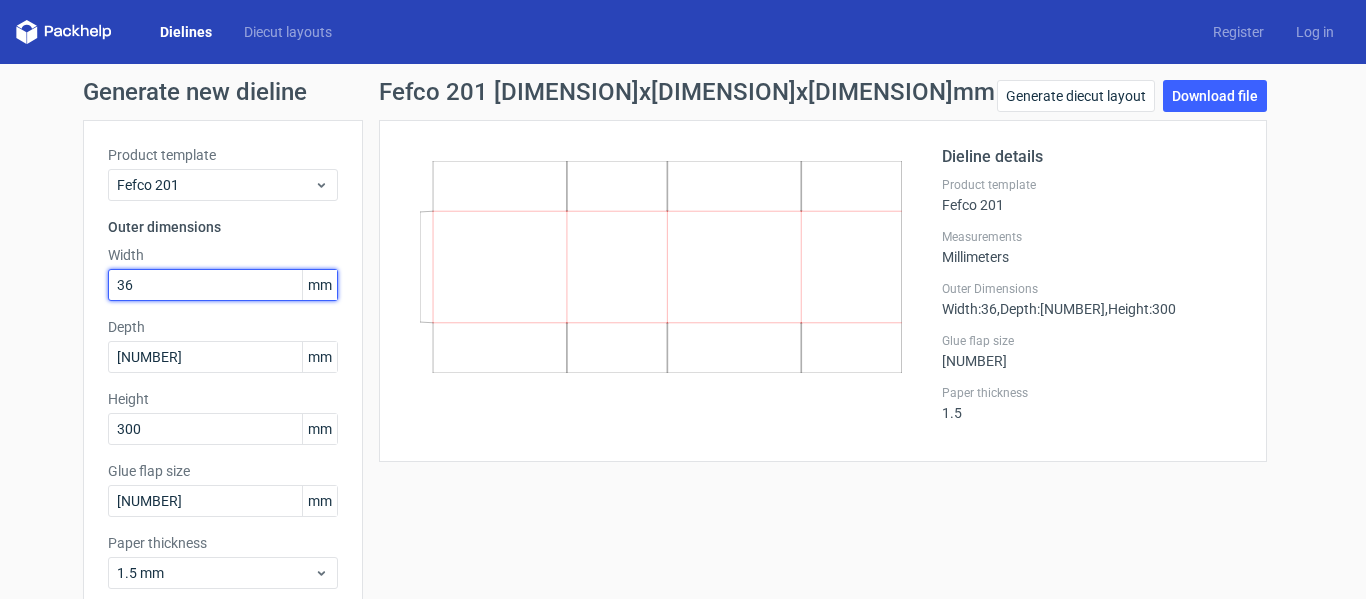 type on "3" 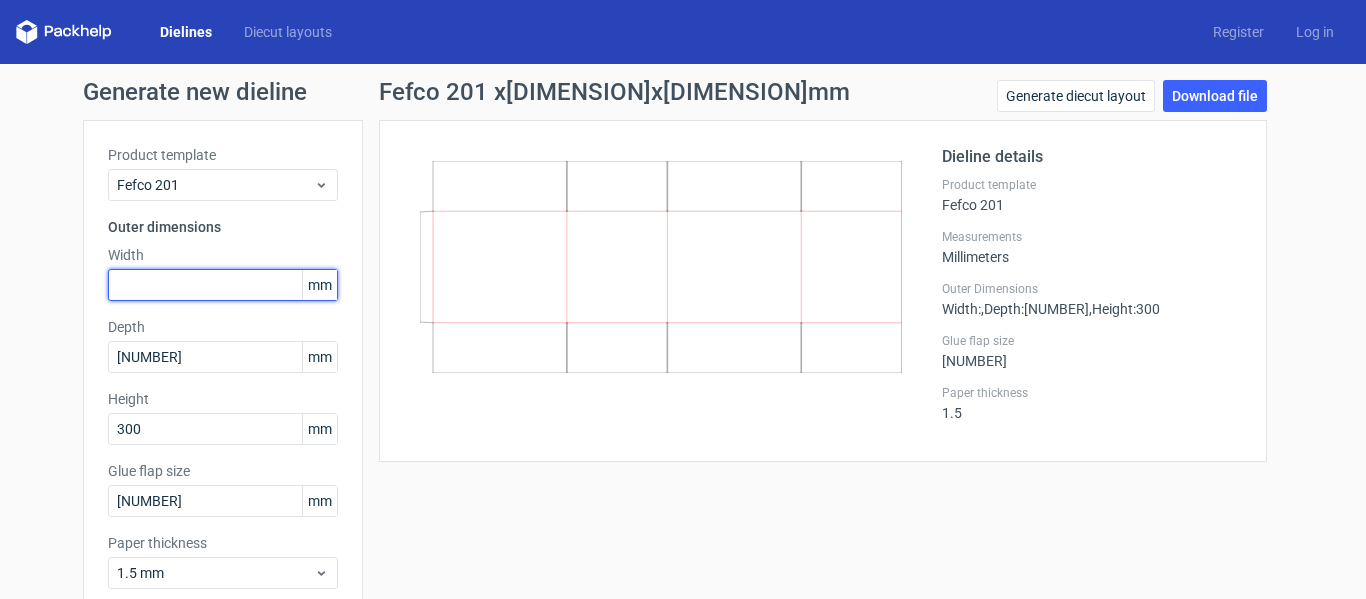 click at bounding box center (223, 285) 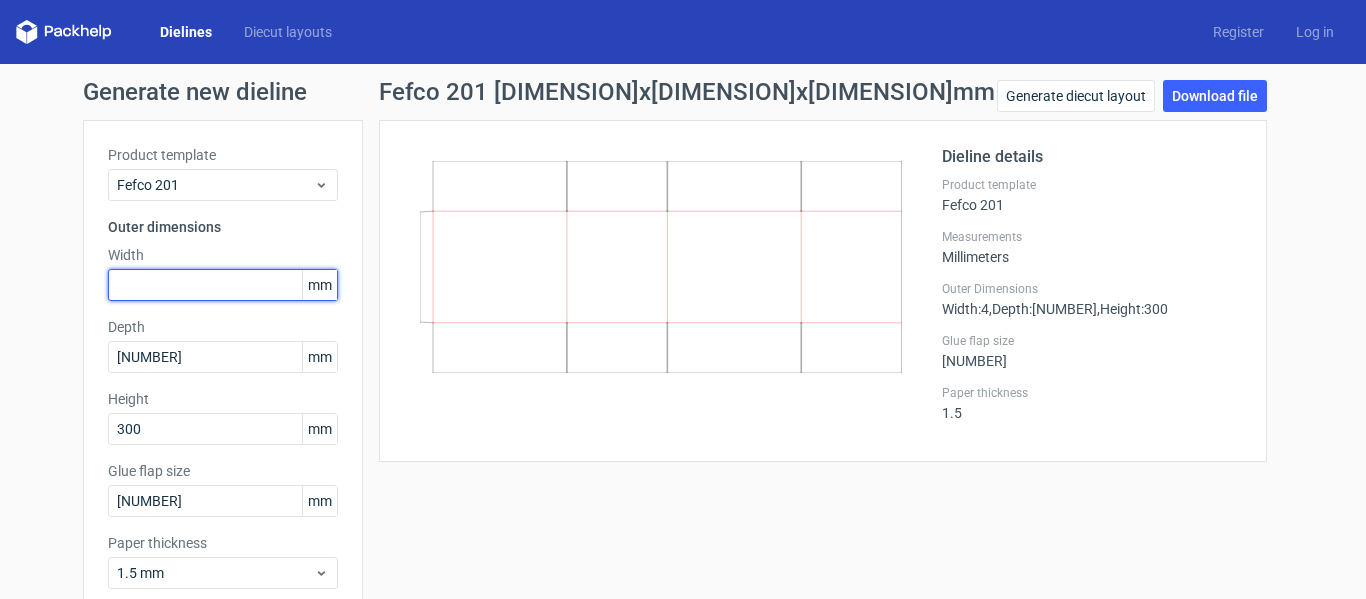 type on "4" 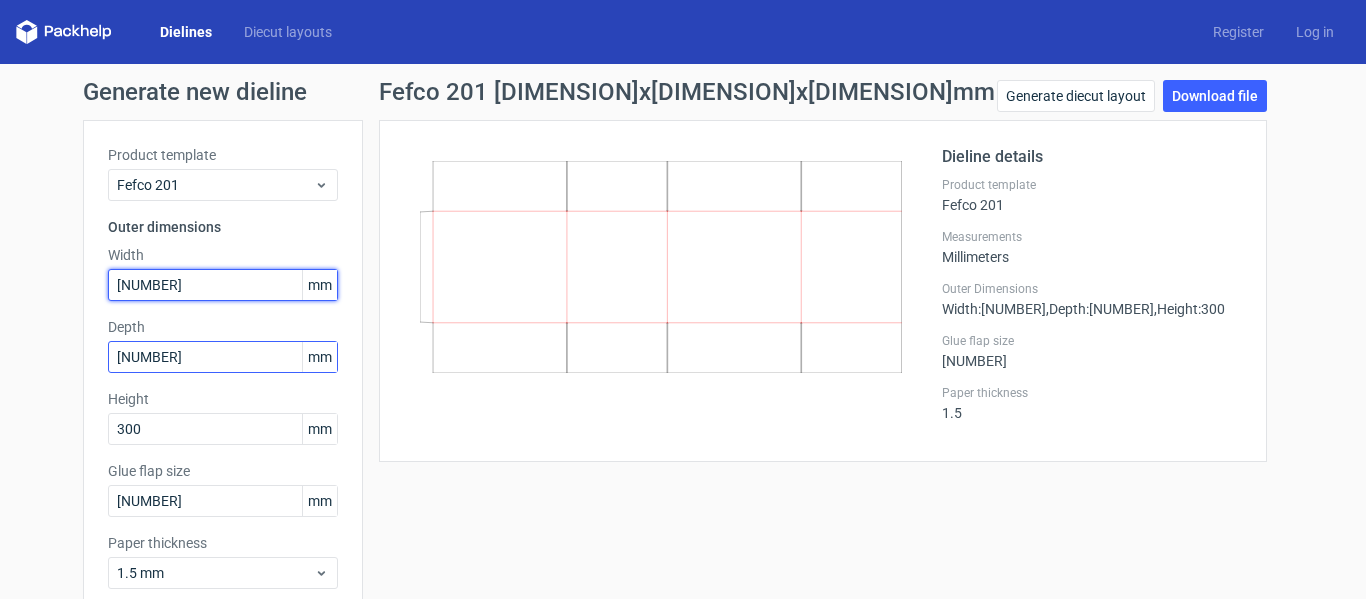 type on "[NUMBER]" 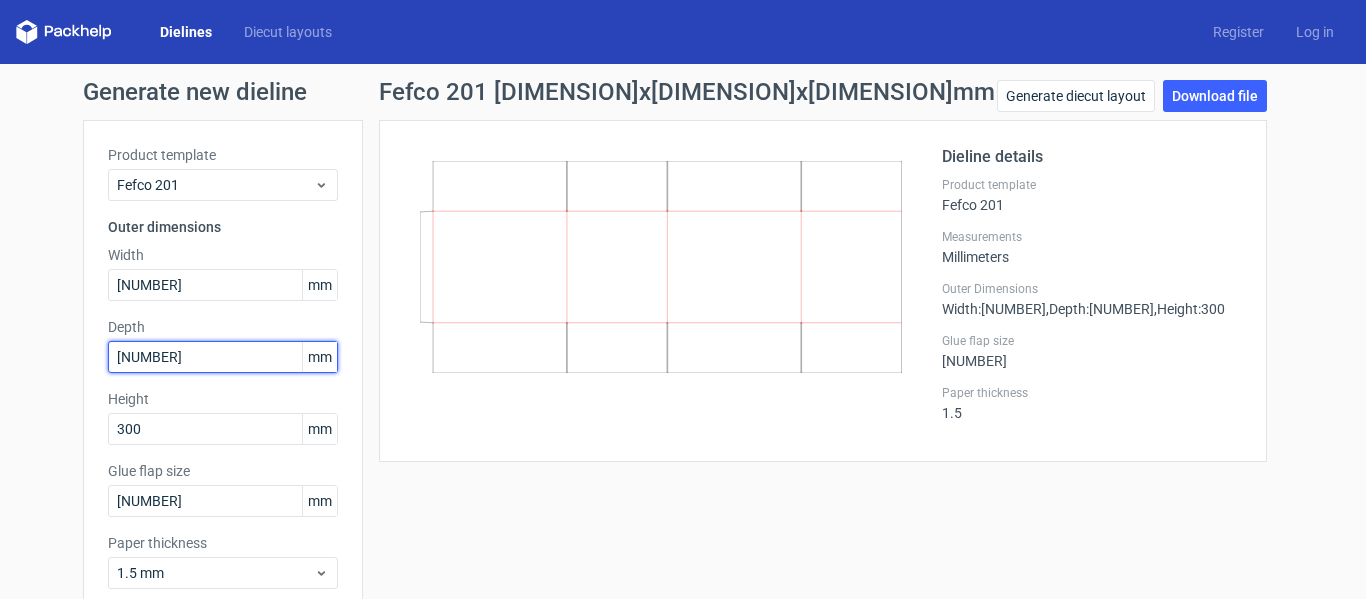 click on "[NUMBER]" at bounding box center (223, 357) 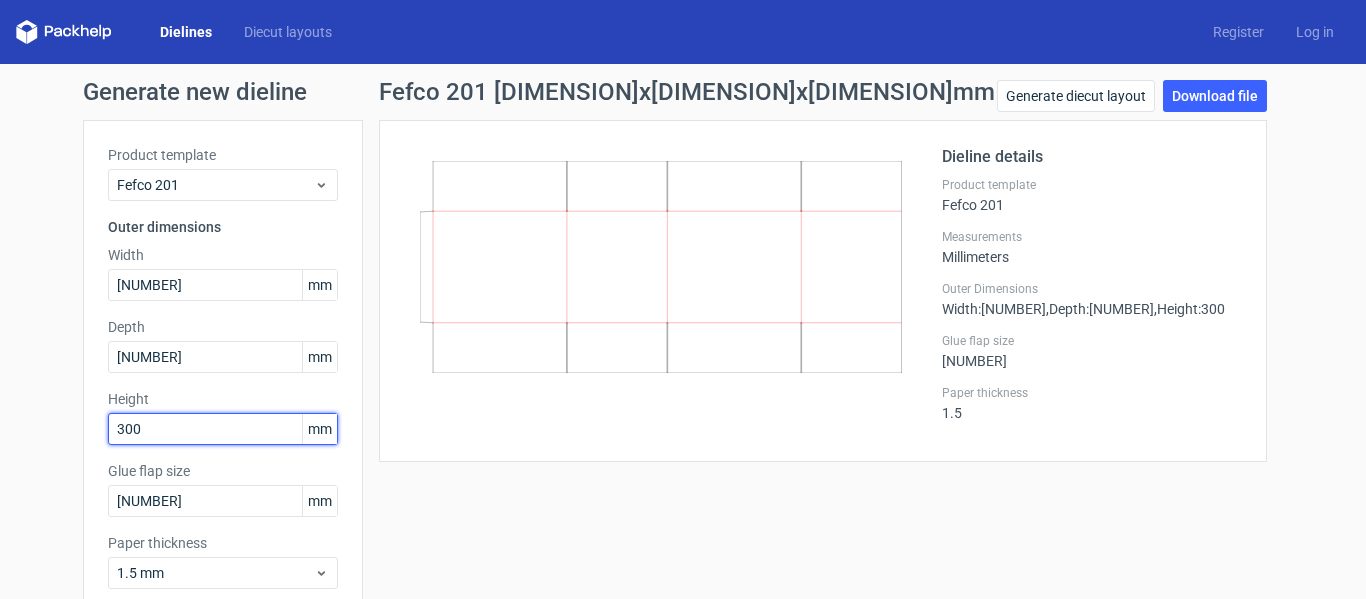 click on "300" at bounding box center [223, 429] 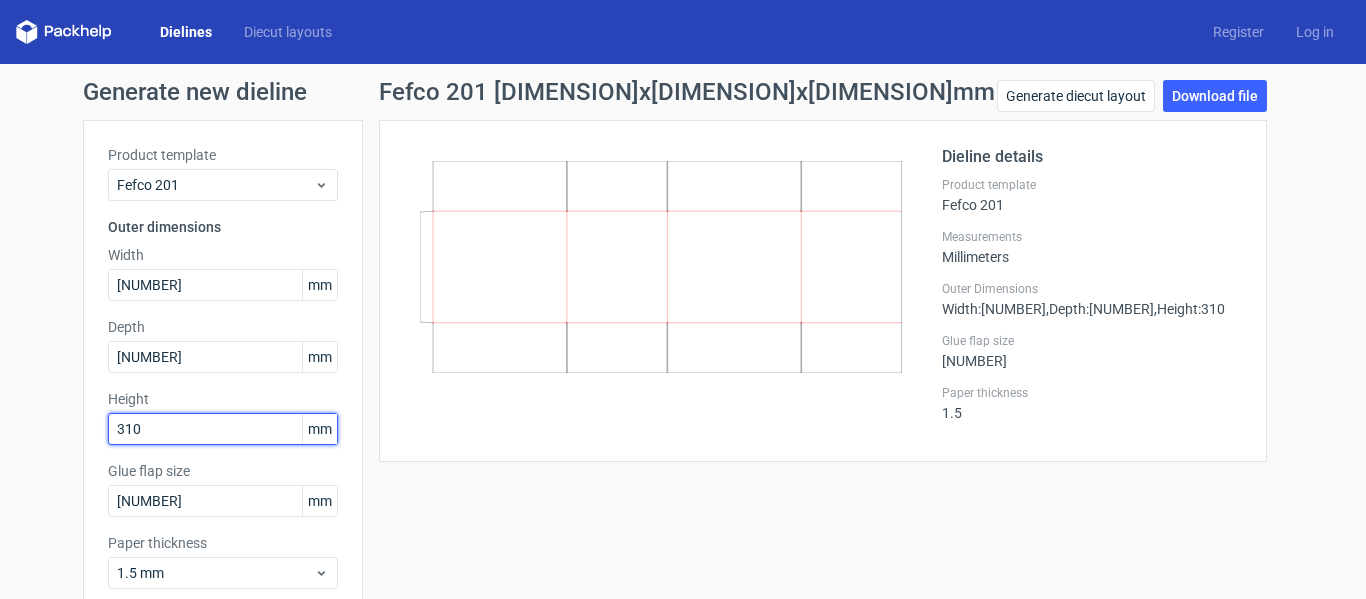 scroll, scrollTop: 112, scrollLeft: 0, axis: vertical 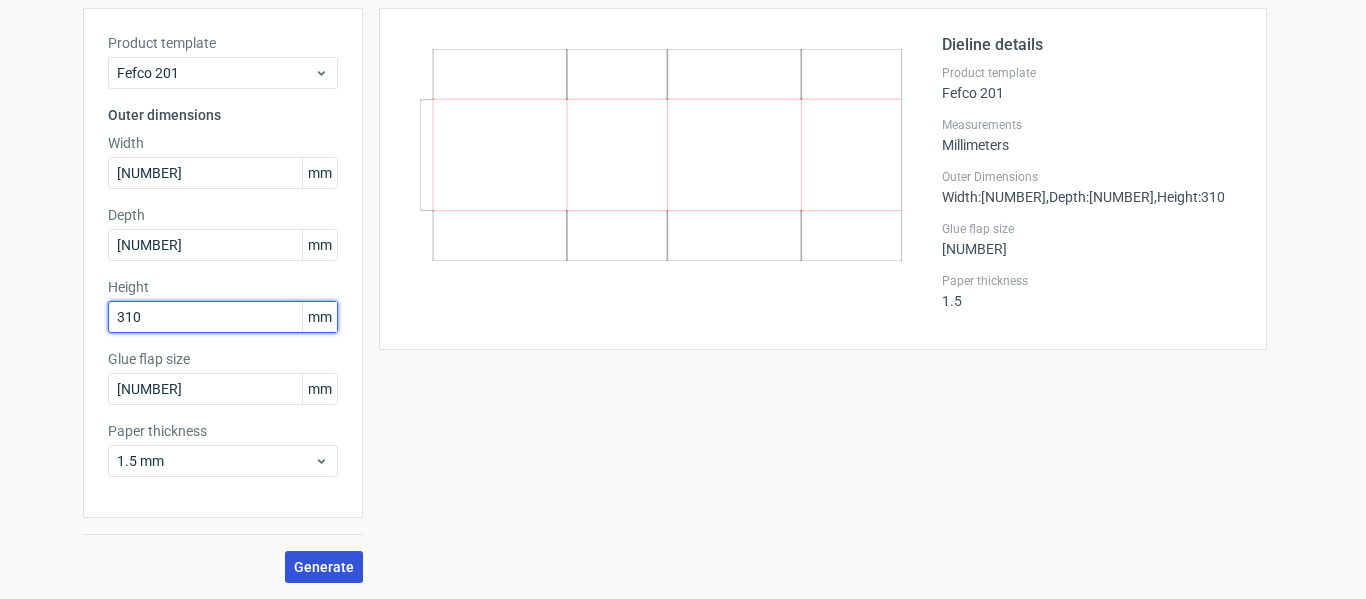 type on "310" 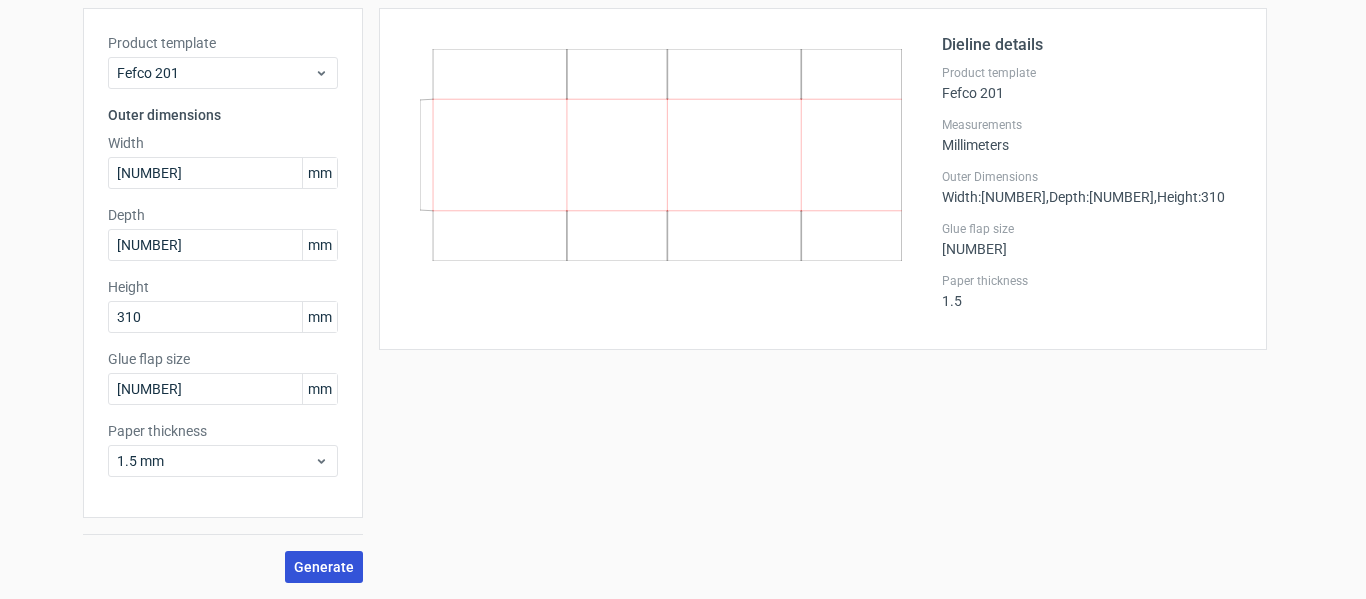 click on "Generate" at bounding box center (324, 567) 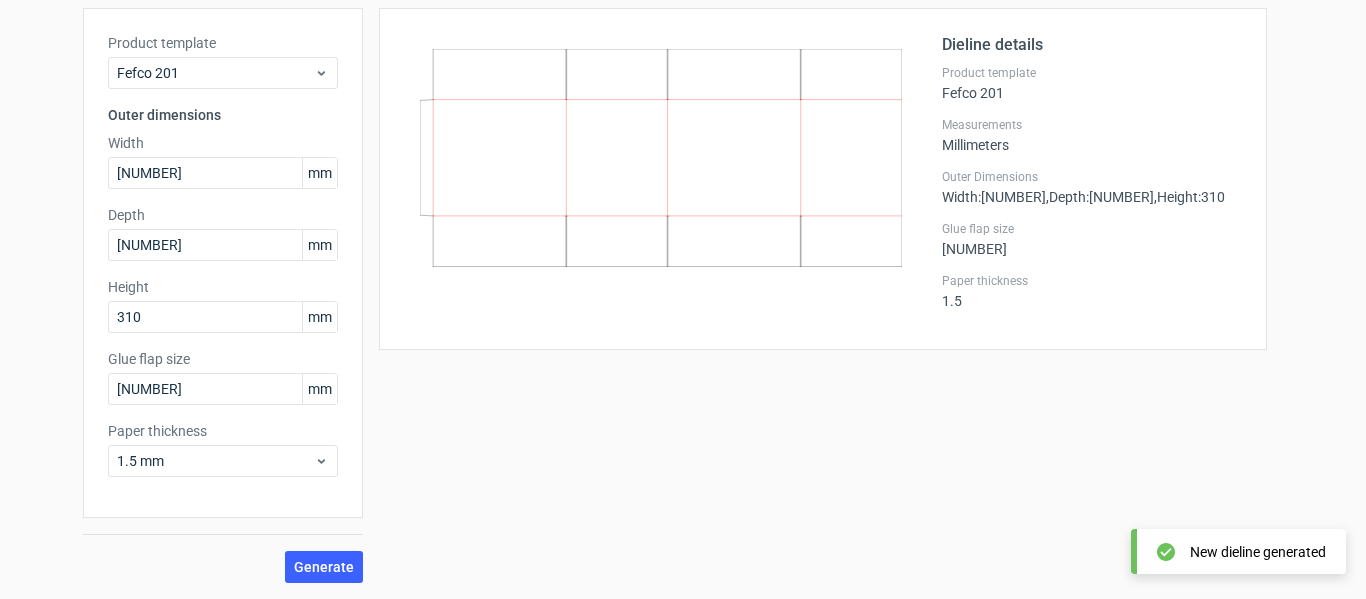 scroll, scrollTop: 0, scrollLeft: 0, axis: both 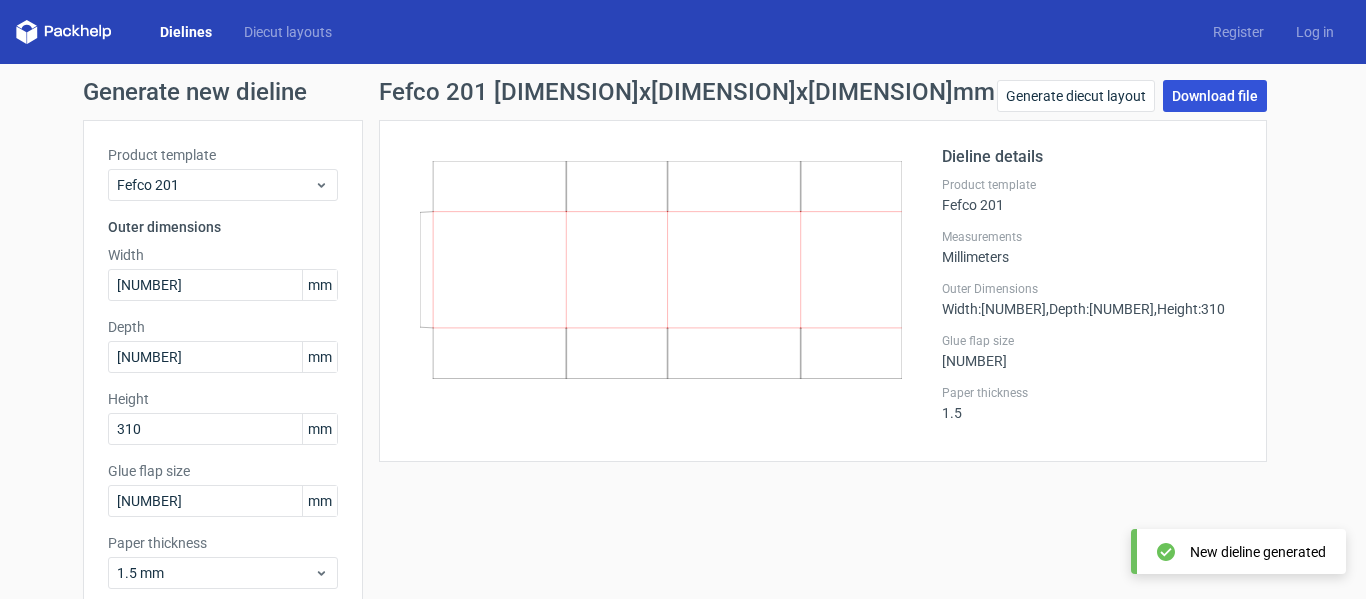 click on "Download file" at bounding box center (1215, 96) 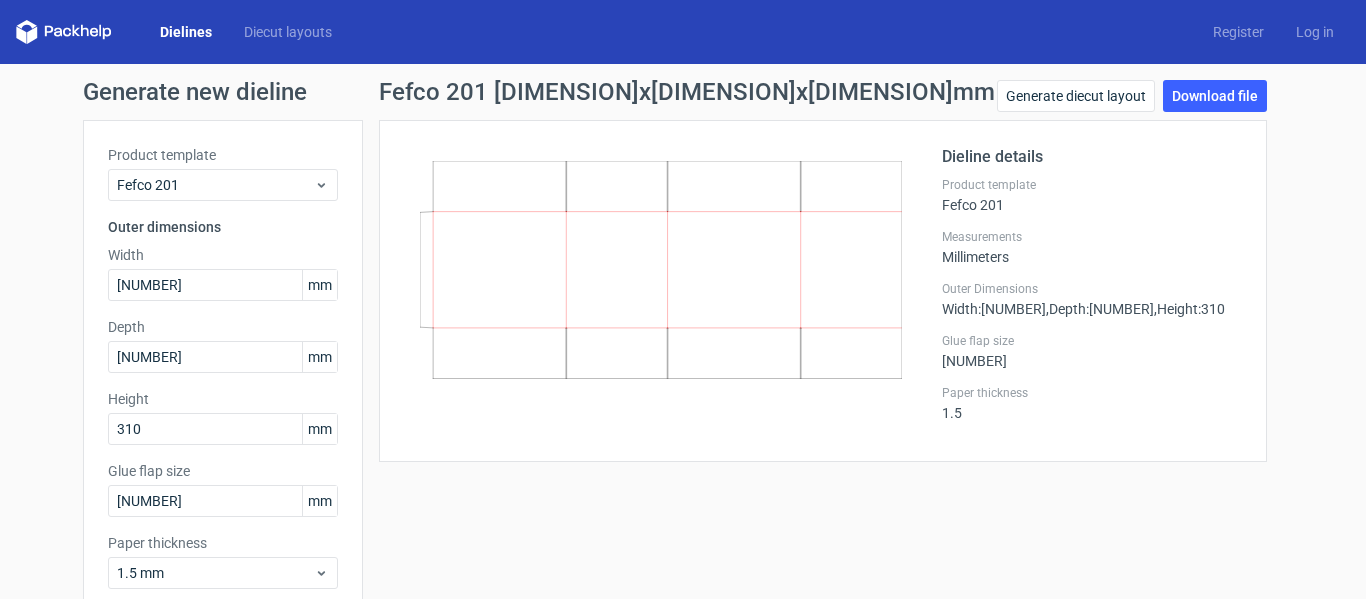click on "Product template Fefco 201 Outer dimensions Width [DIMENSION] mm Depth [DIMENSION] mm Height [DIMENSION] mm Glue flap size [DIMENSION] mm Paper thickness [DIMENSION] mm" at bounding box center (223, 375) 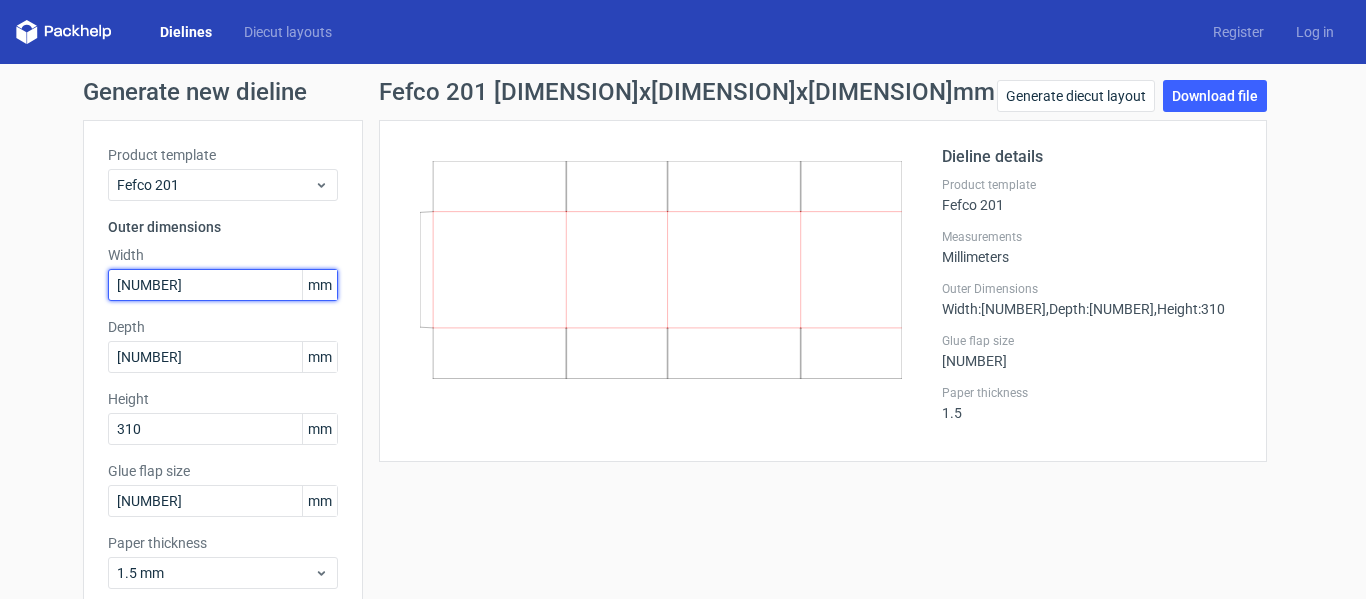 click on "[NUMBER]" at bounding box center (223, 285) 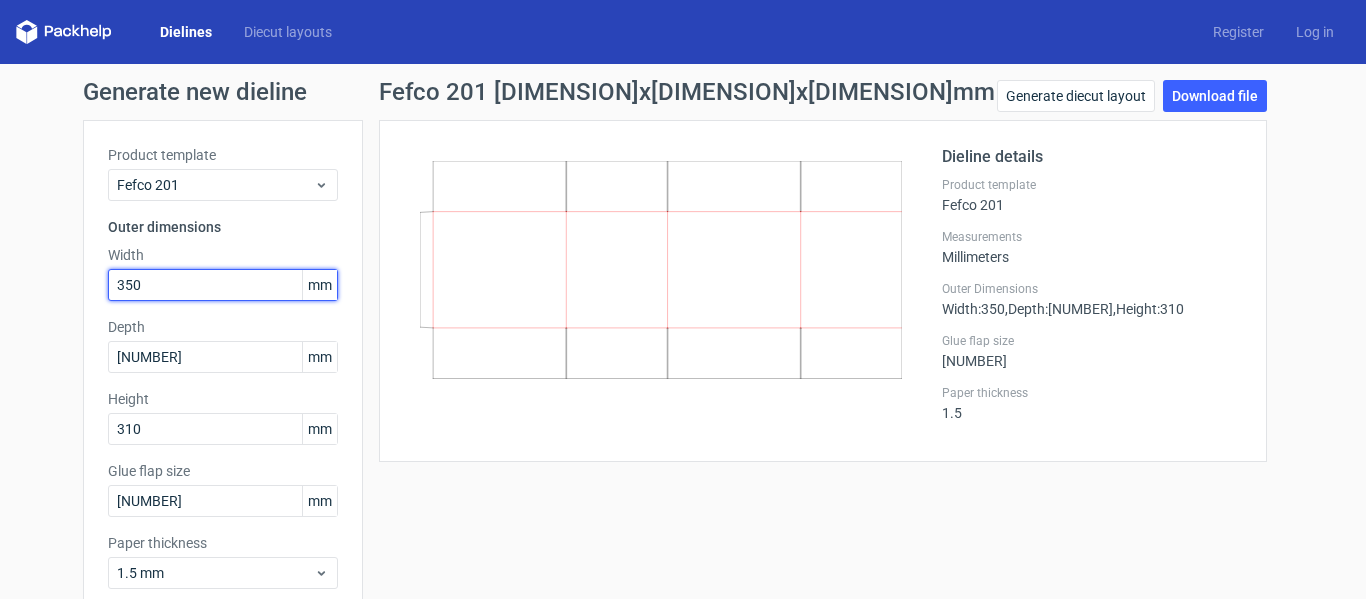 type on "350" 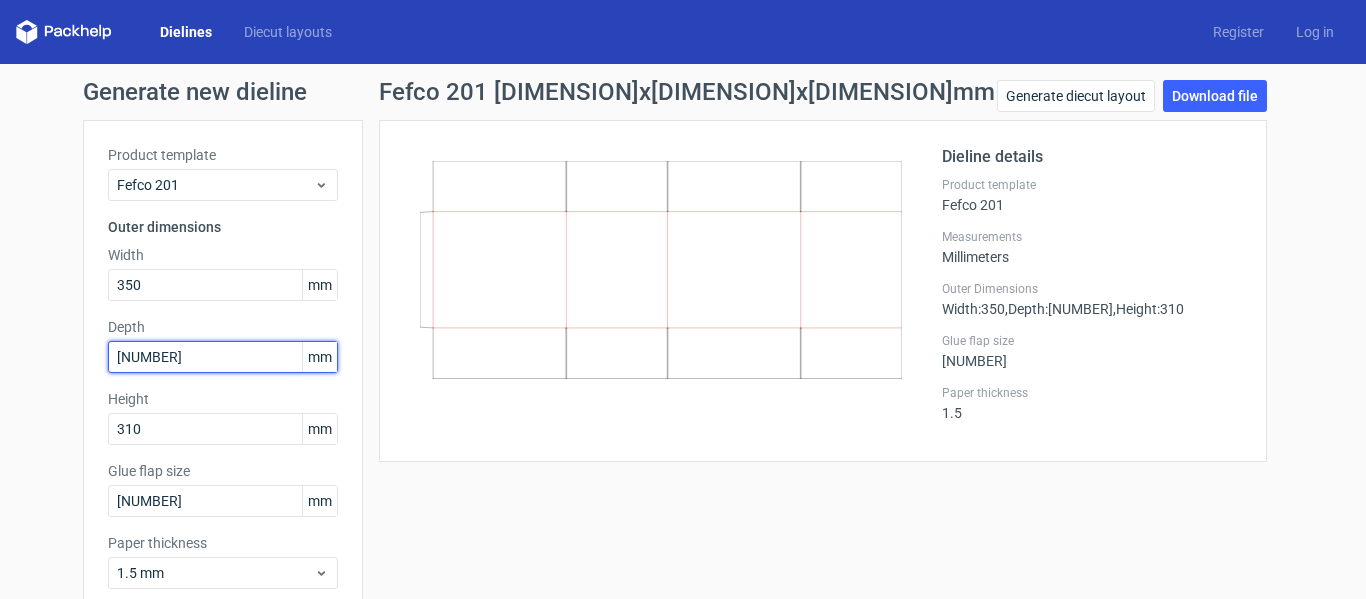 click on "[NUMBER]" at bounding box center (223, 357) 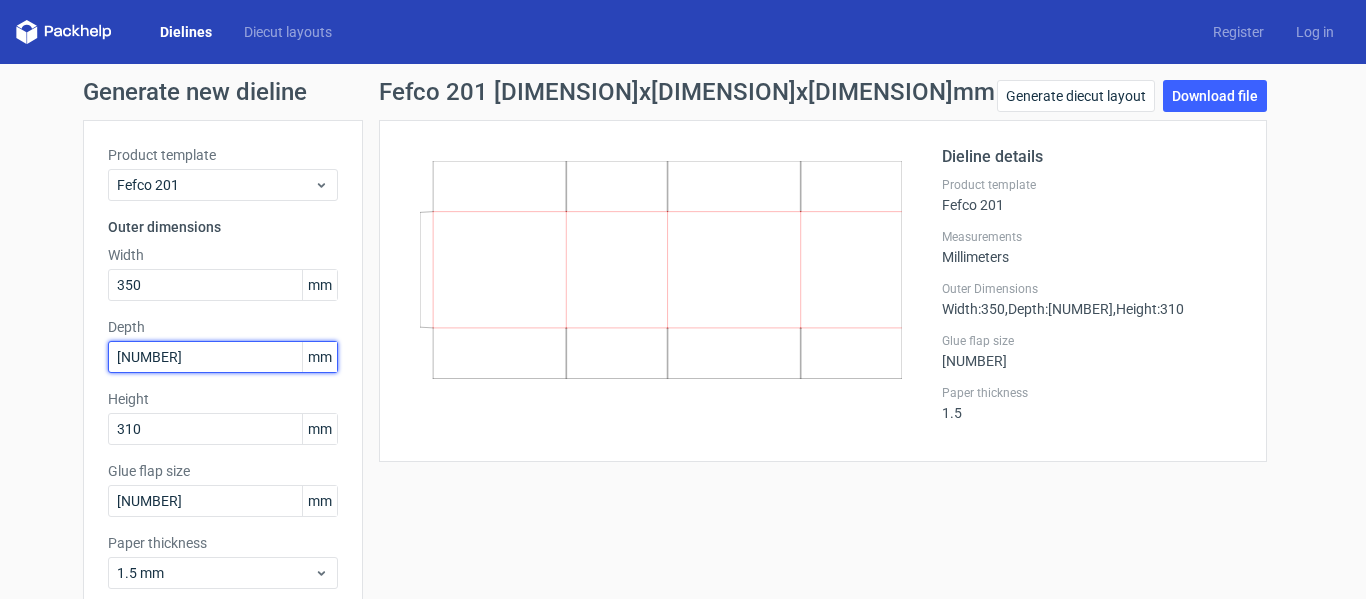 type on "[NUMBER]" 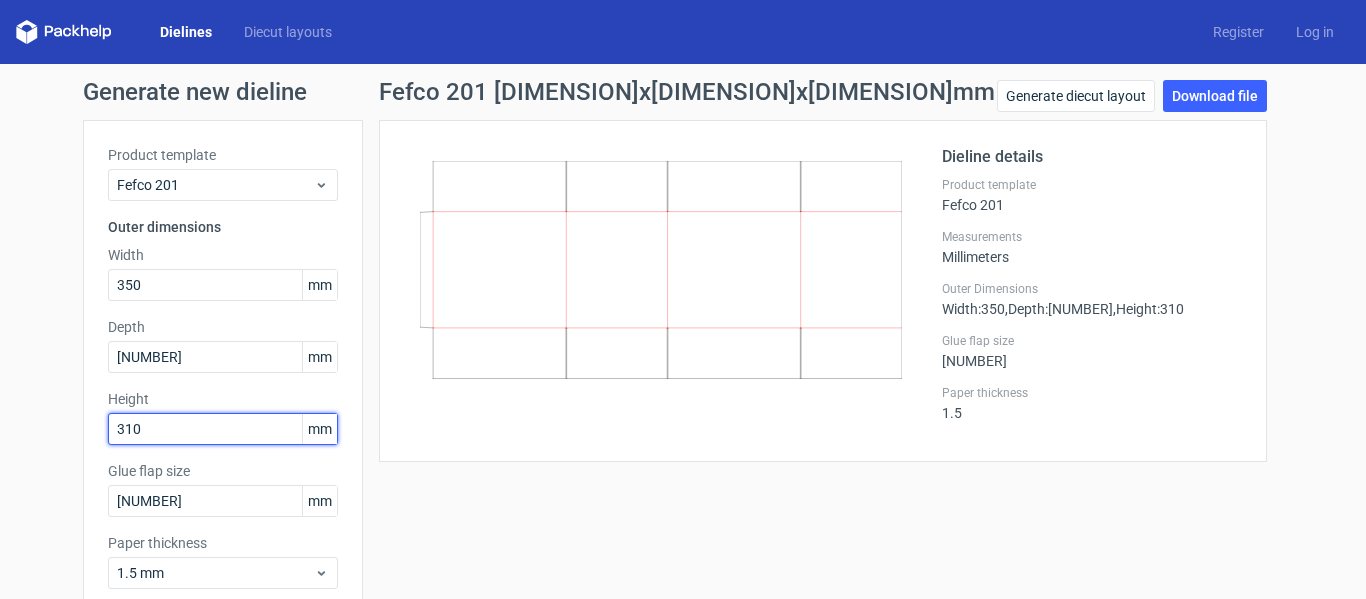 click on "310" at bounding box center [223, 429] 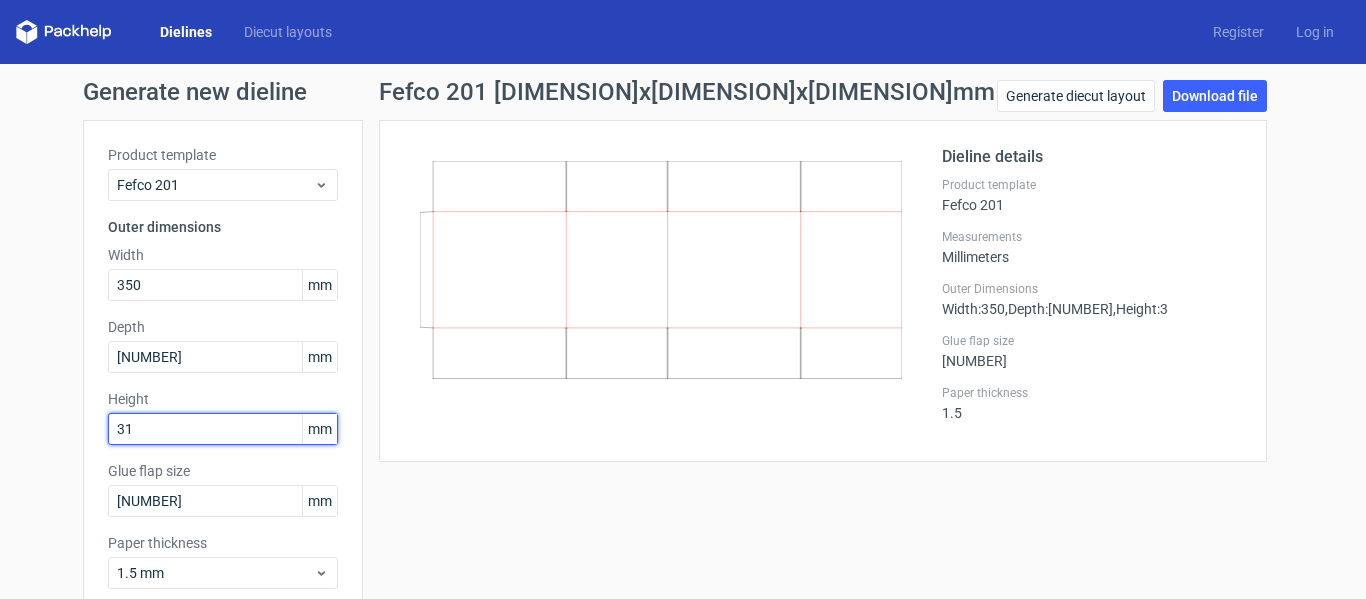 type on "3" 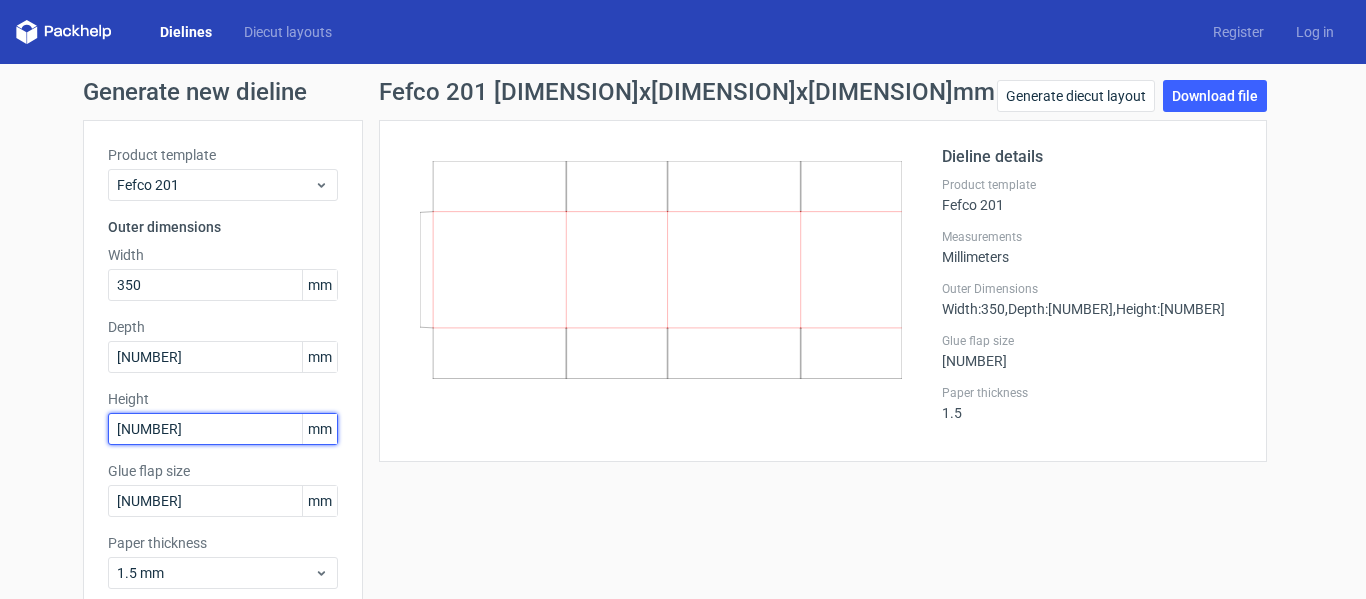 type on "6" 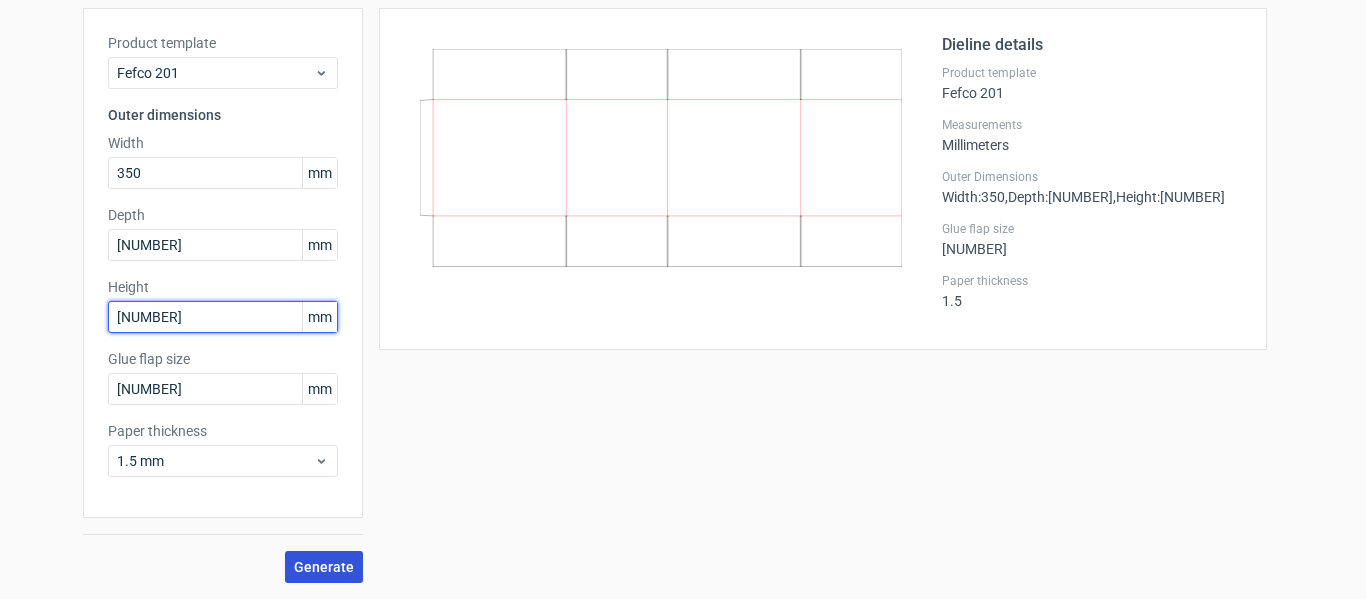 type on "[NUMBER]" 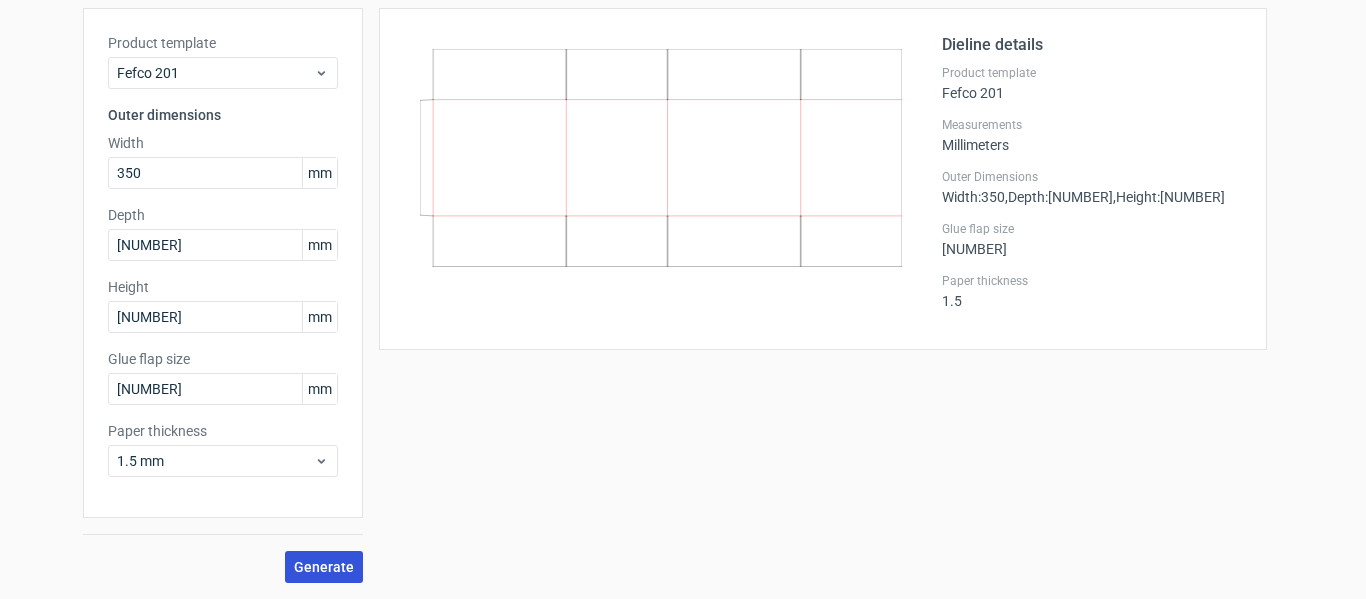 click on "Generate" at bounding box center [324, 567] 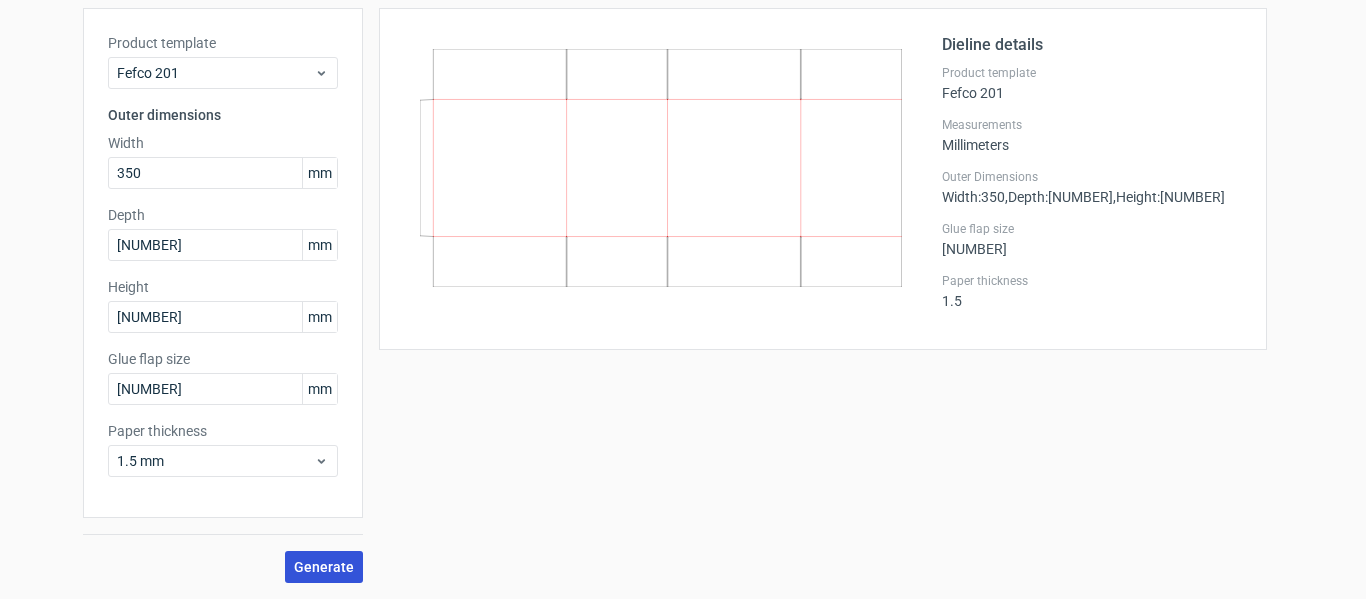 click on "Generate" at bounding box center [324, 567] 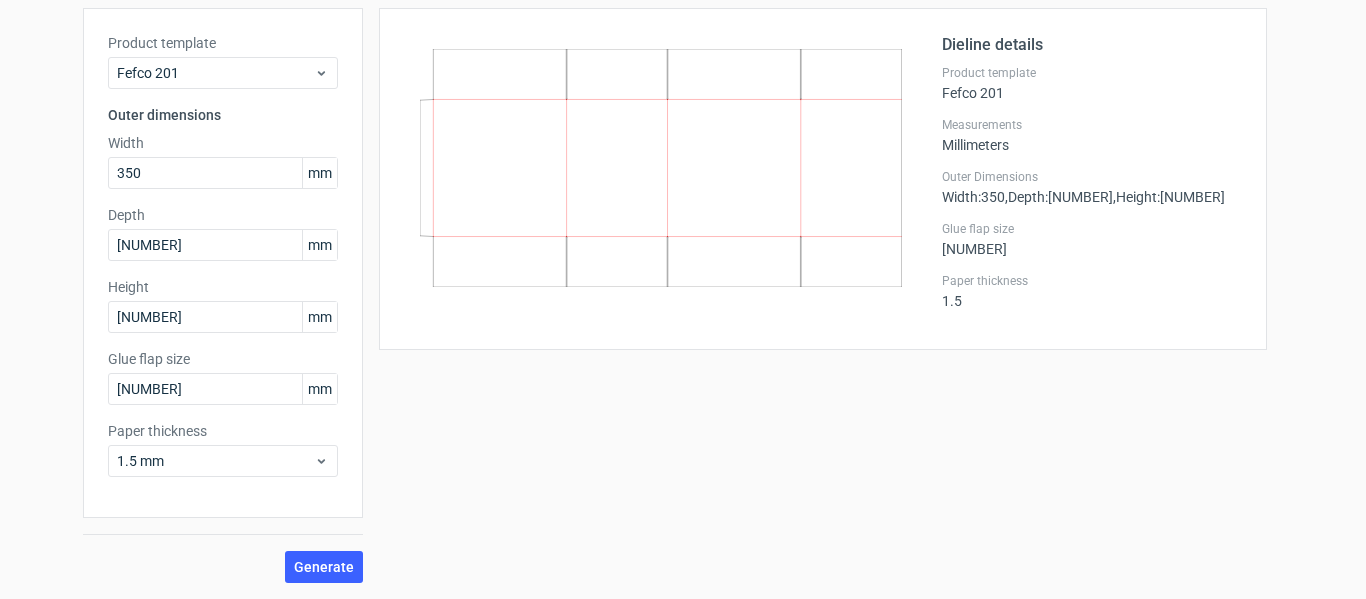 scroll, scrollTop: 0, scrollLeft: 0, axis: both 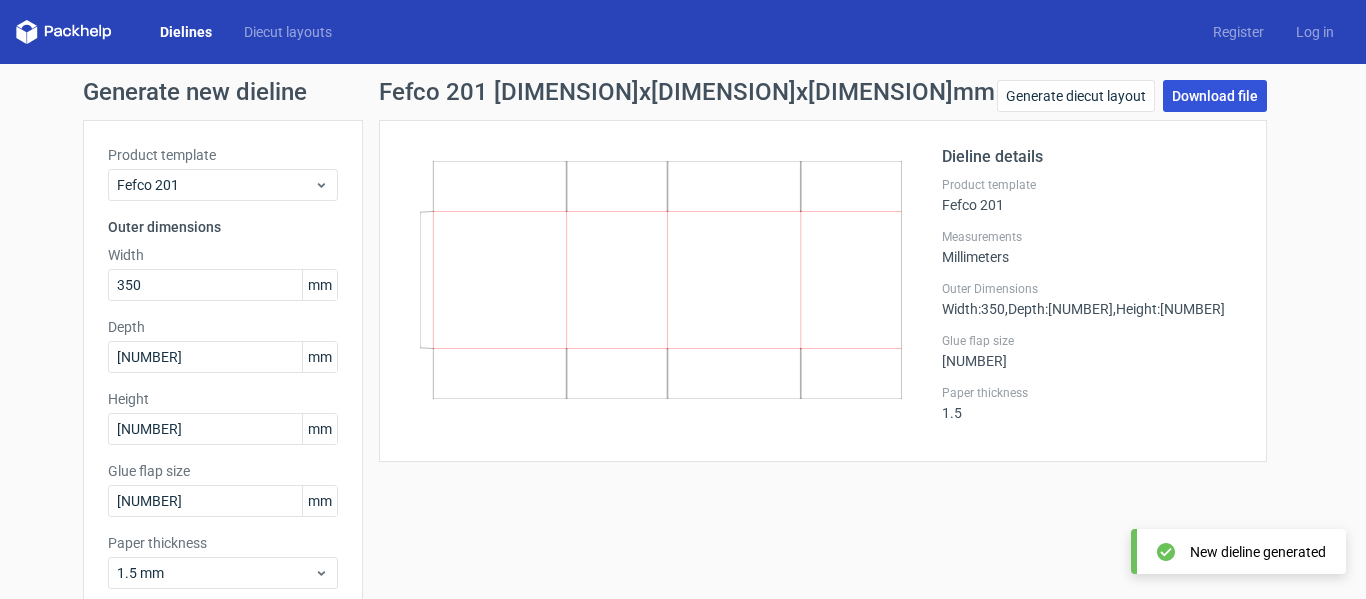 click on "Download file" at bounding box center [1215, 96] 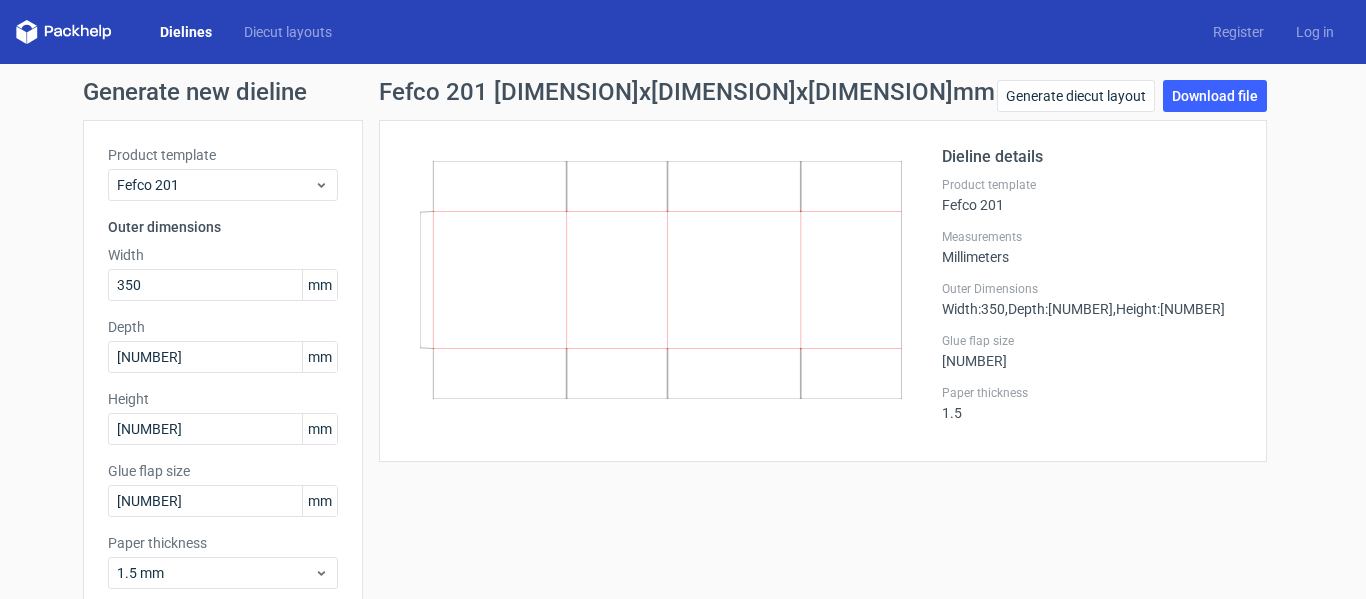 click on "Fefco 201 [DIMENSION]x[DIMENSION]x[DIMENSION]mm" at bounding box center [687, 92] 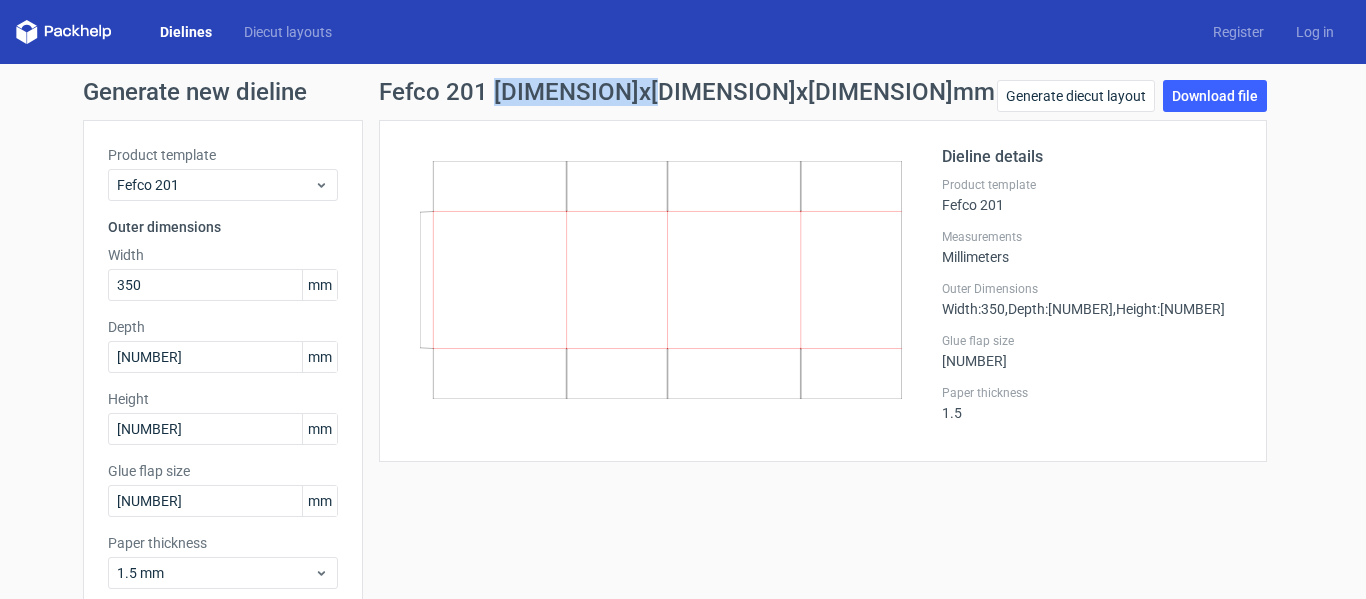 click on "Fefco 201 [DIMENSION]x[DIMENSION]x[DIMENSION]mm" at bounding box center [687, 92] 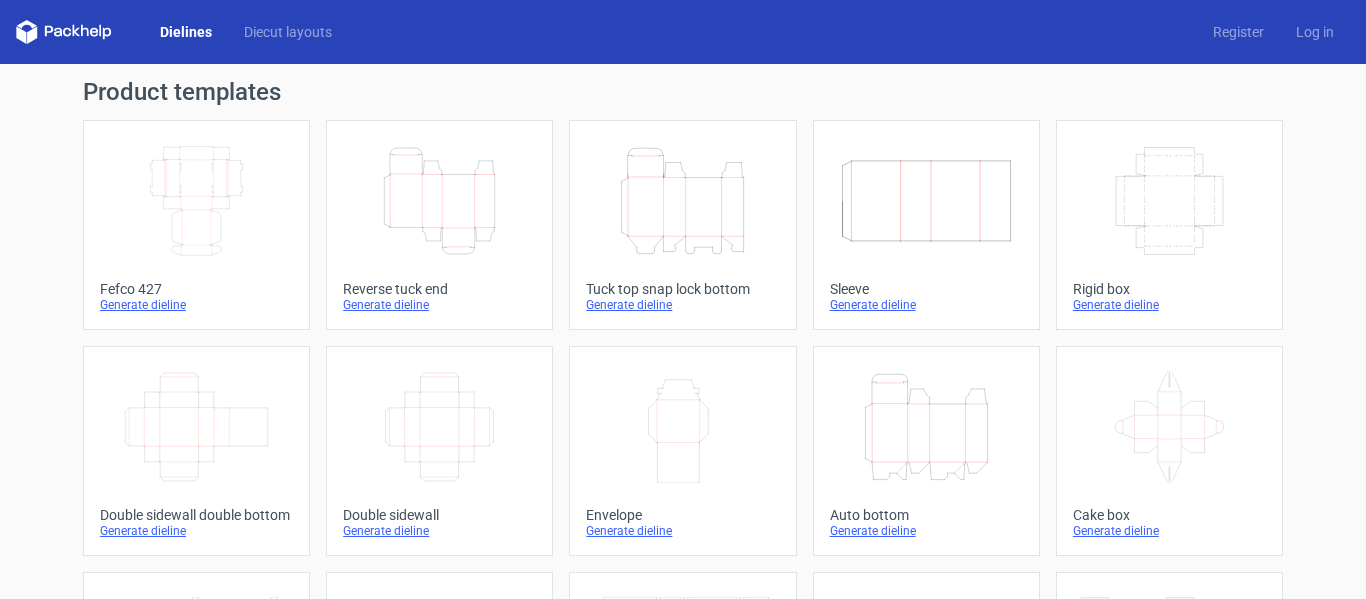 scroll, scrollTop: 0, scrollLeft: 0, axis: both 